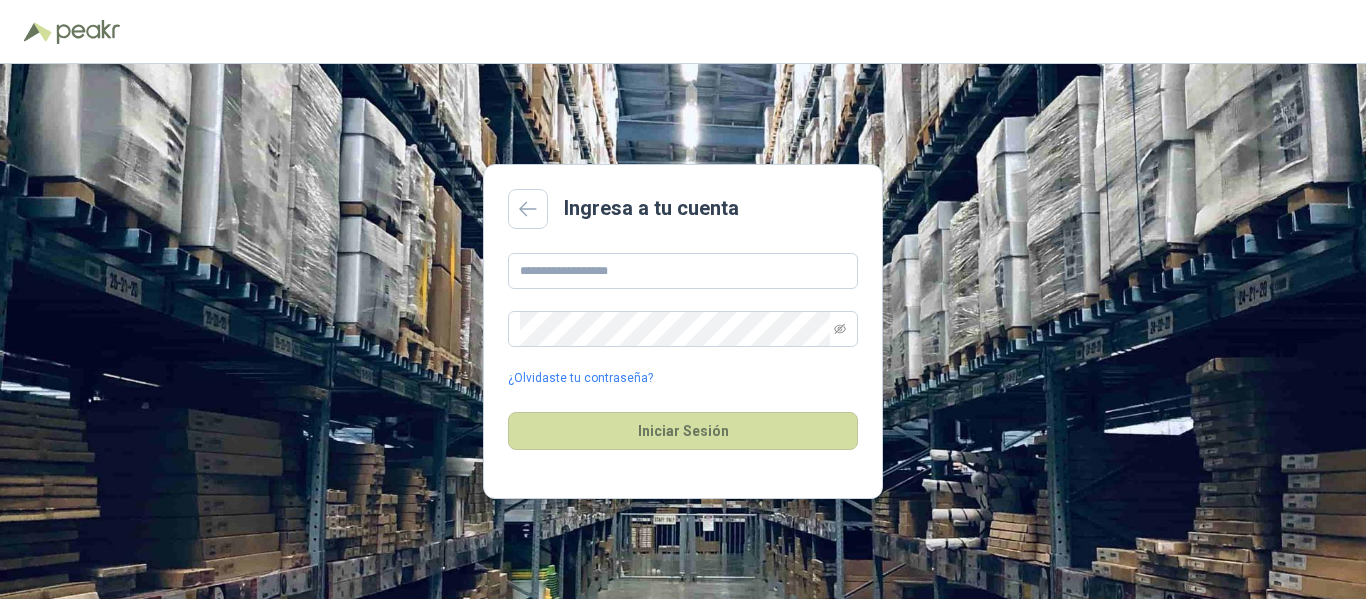 scroll, scrollTop: 0, scrollLeft: 0, axis: both 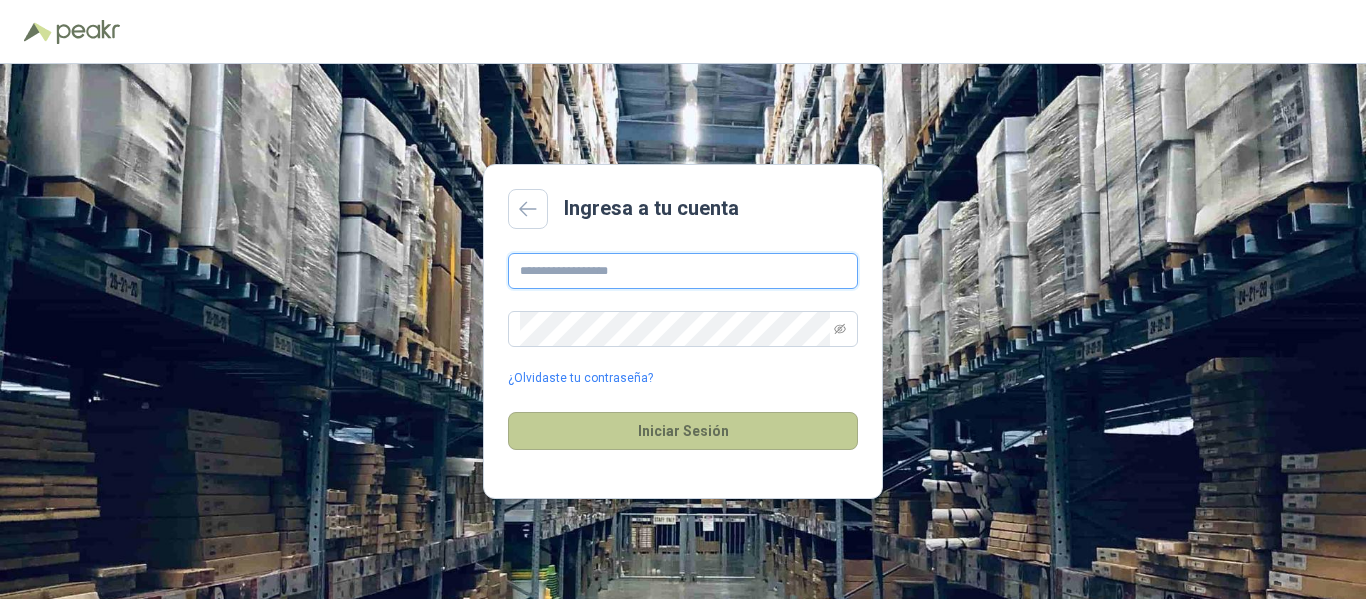 type on "**********" 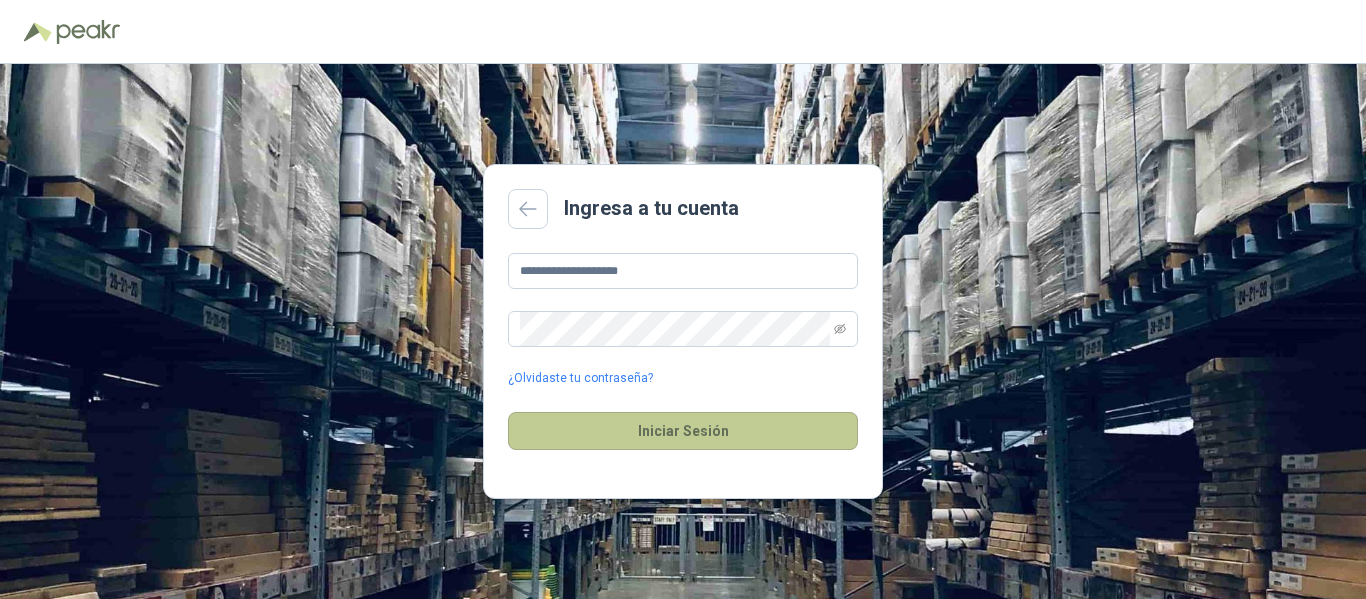 click on "Iniciar Sesión" at bounding box center (683, 431) 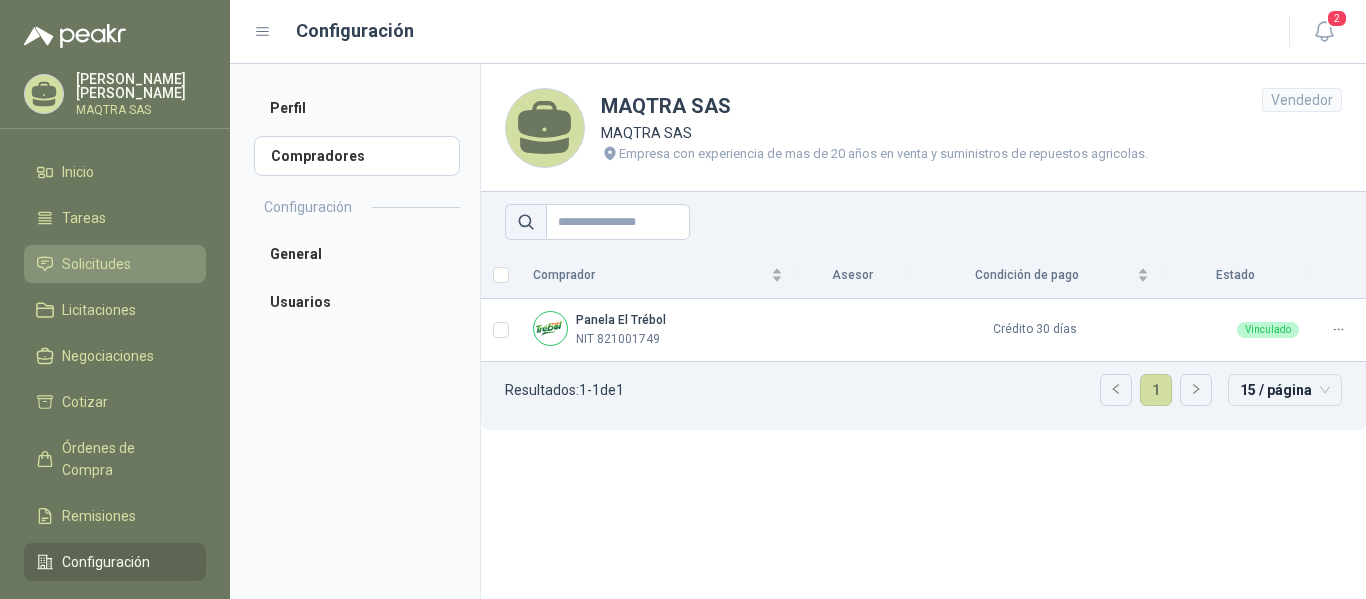 click on "Solicitudes" at bounding box center (96, 264) 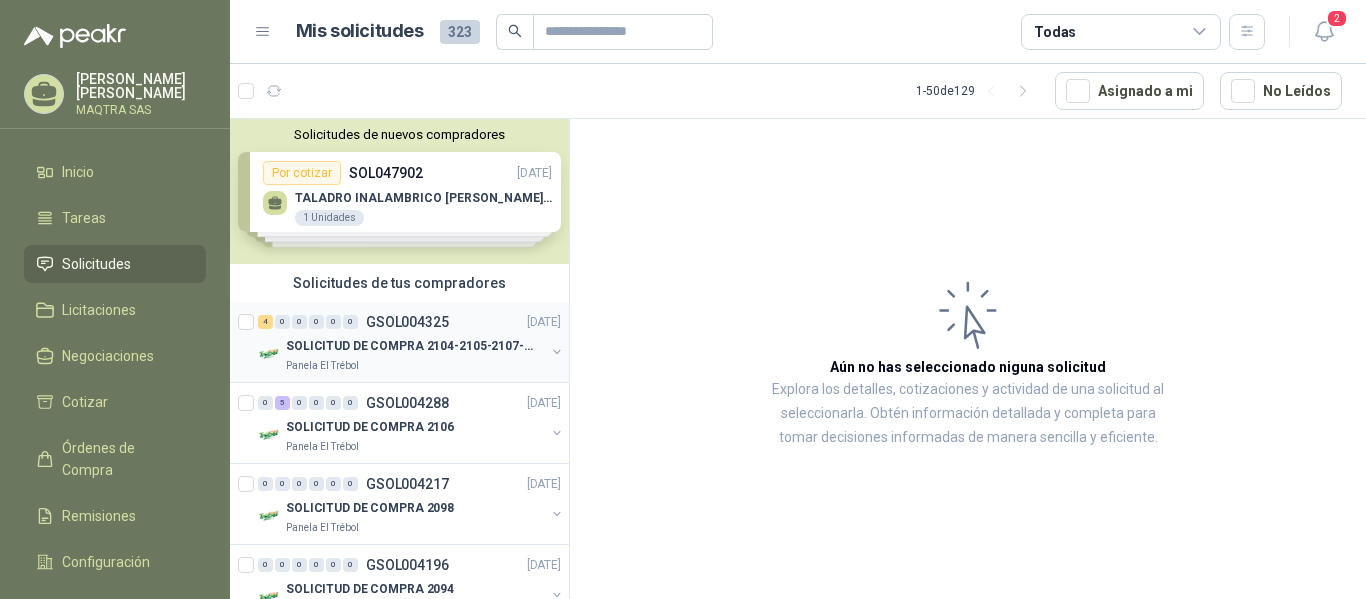 click on "Panela El Trébol" at bounding box center [415, 366] 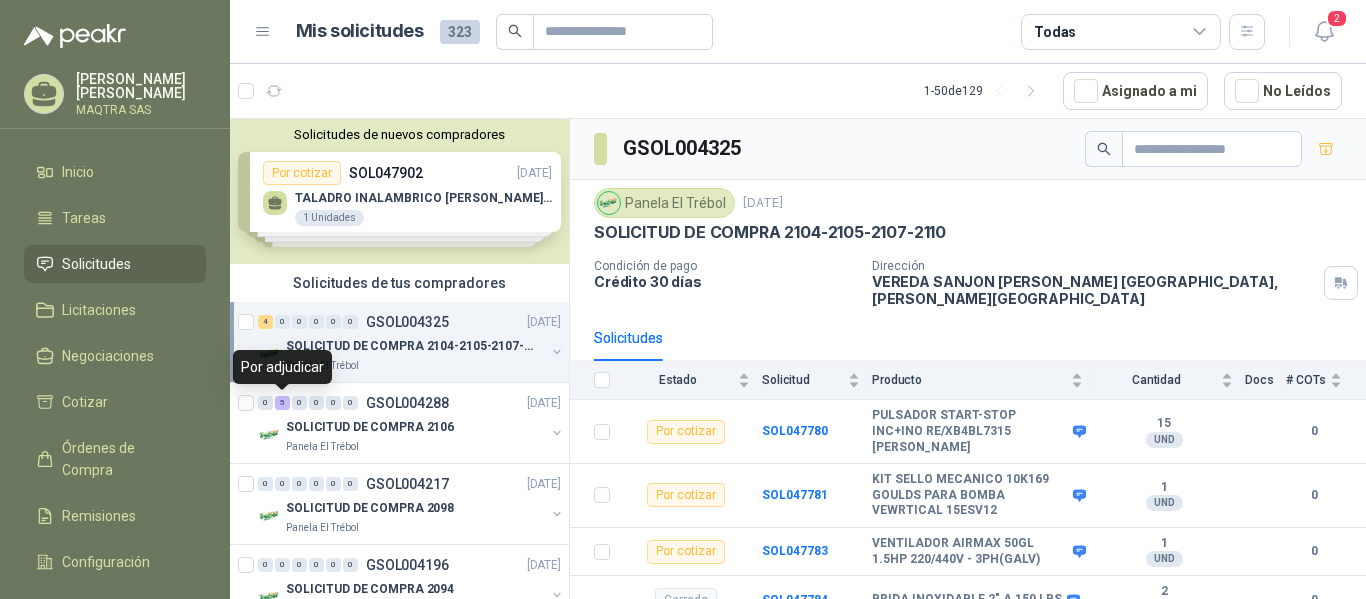click on "Por adjudicar" at bounding box center [282, 367] 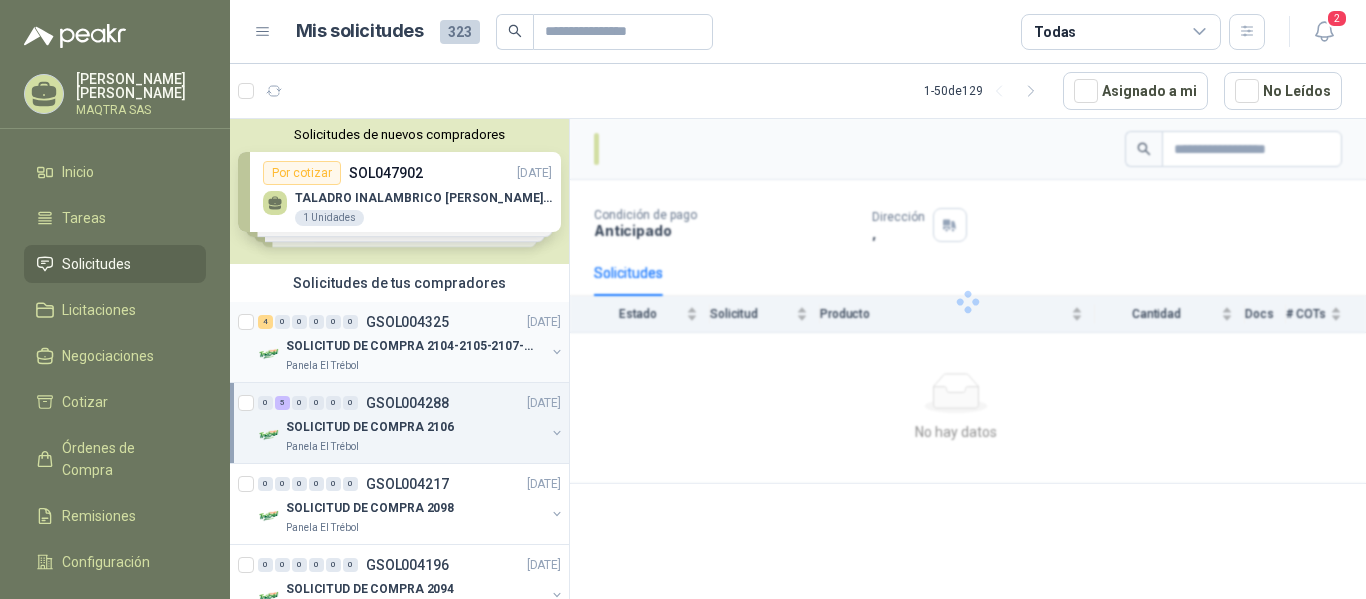 click on "SOLICITUD DE COMPRA 2104-2105-2107-2110" at bounding box center (410, 346) 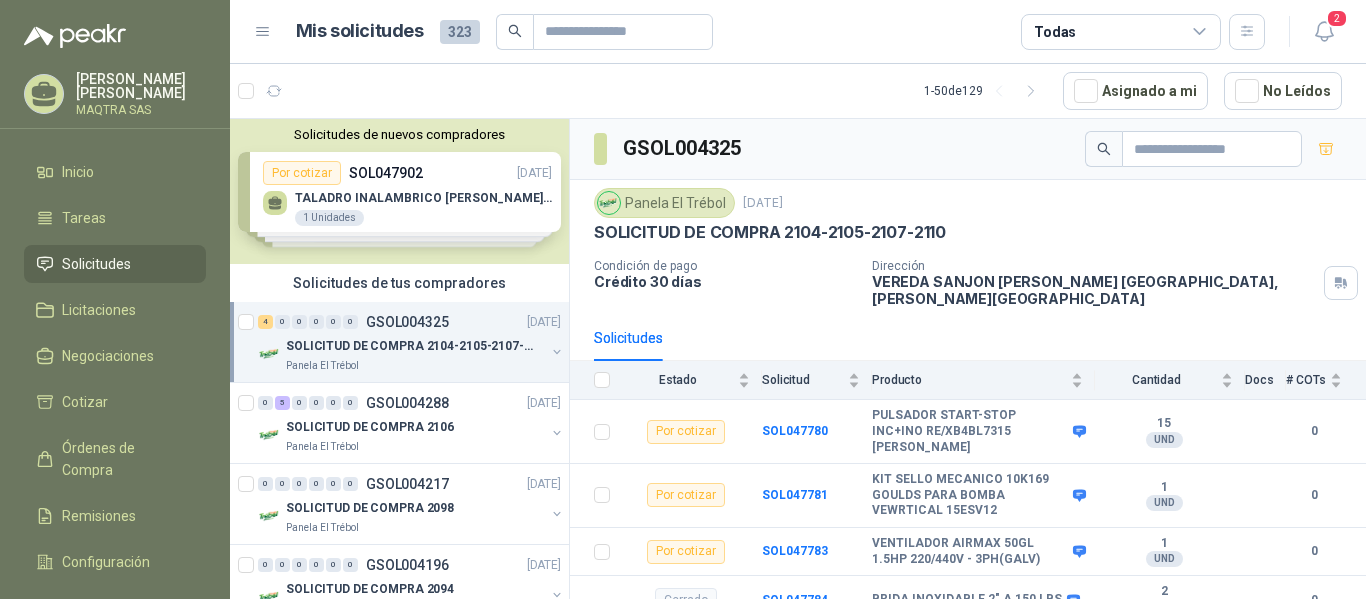 click on "SOLICITUD DE COMPRA 2104-2105-2107-2110" at bounding box center [410, 346] 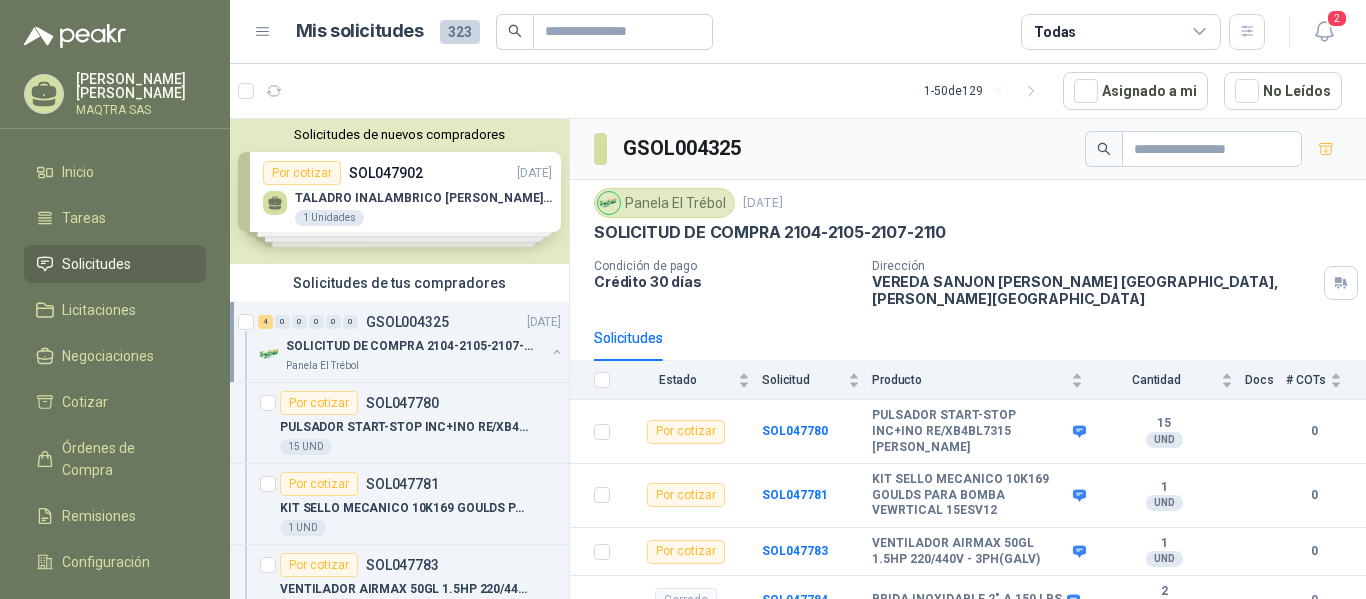 scroll, scrollTop: 7, scrollLeft: 0, axis: vertical 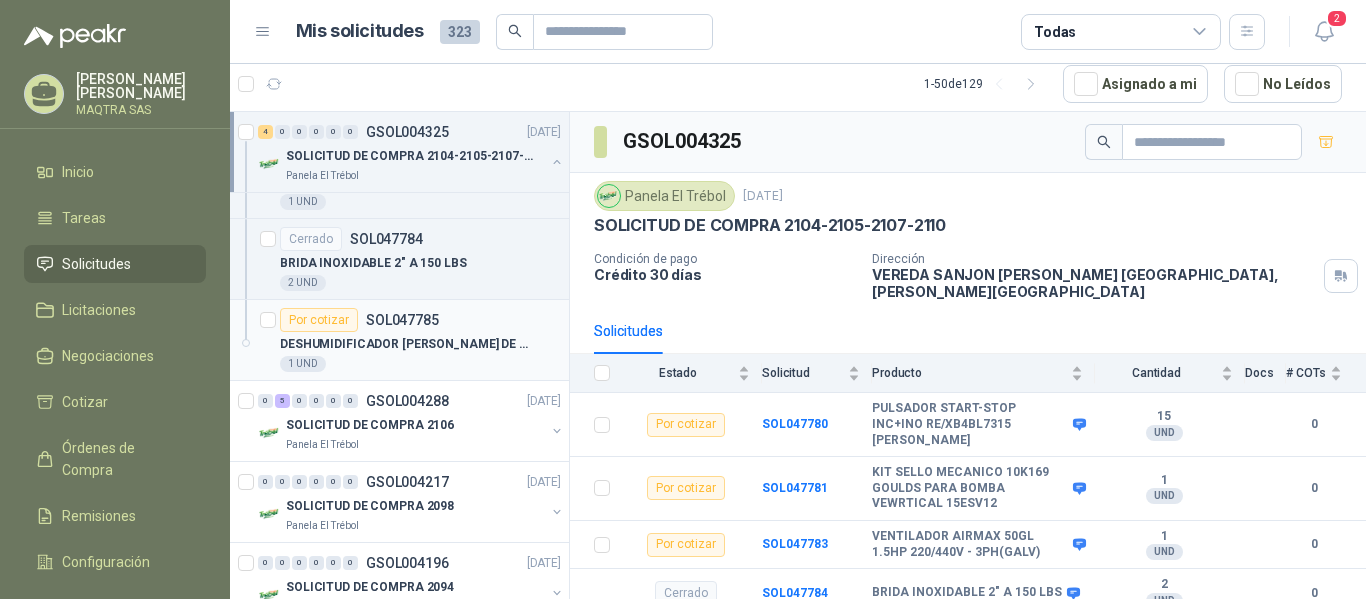 click on "DESHUMIDIFICADOR [PERSON_NAME] DE 305 PINTA" at bounding box center [404, 344] 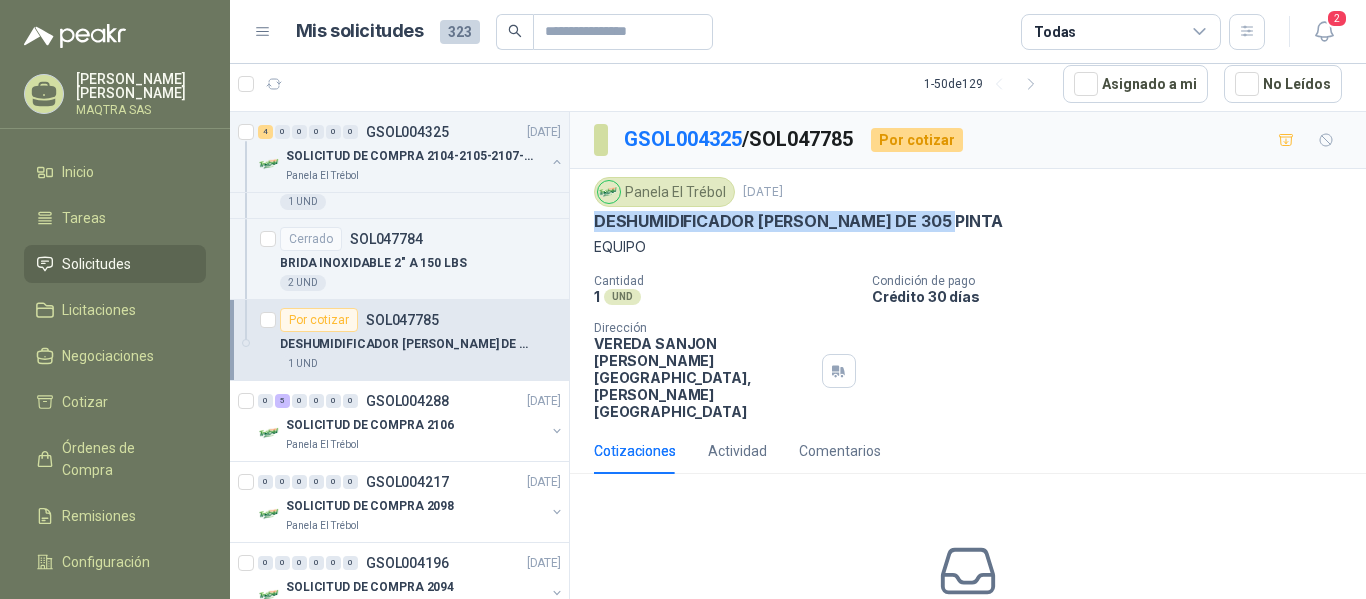 drag, startPoint x: 594, startPoint y: 222, endPoint x: 1038, endPoint y: 222, distance: 444 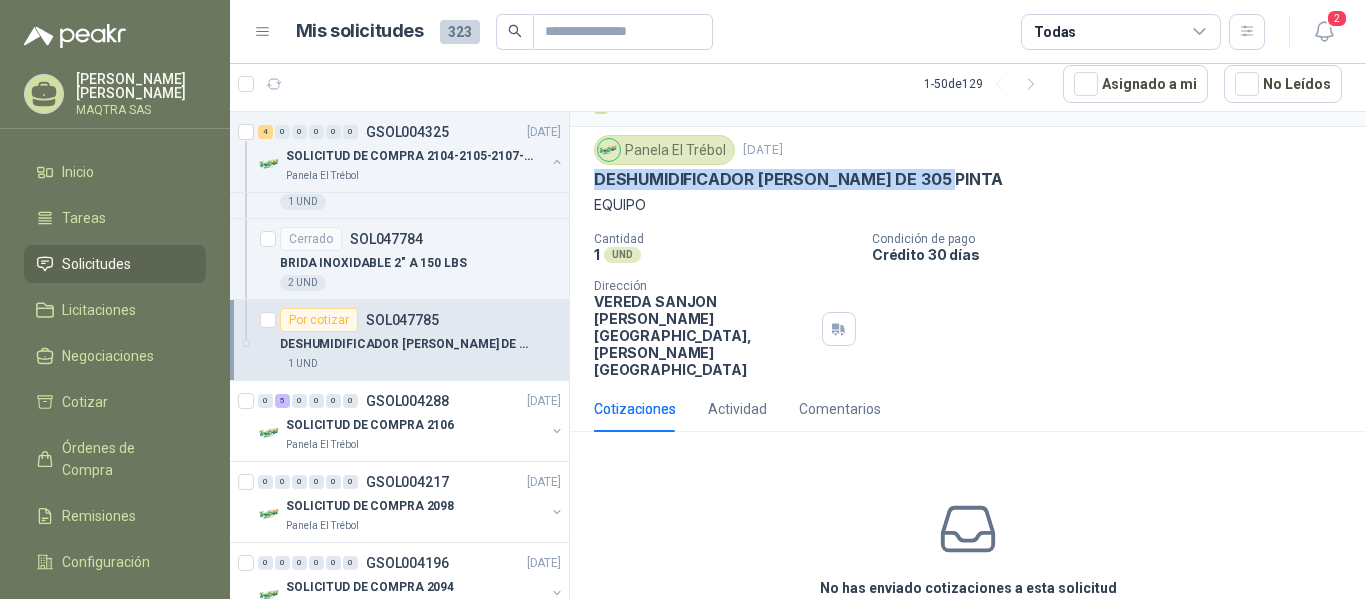scroll, scrollTop: 96, scrollLeft: 0, axis: vertical 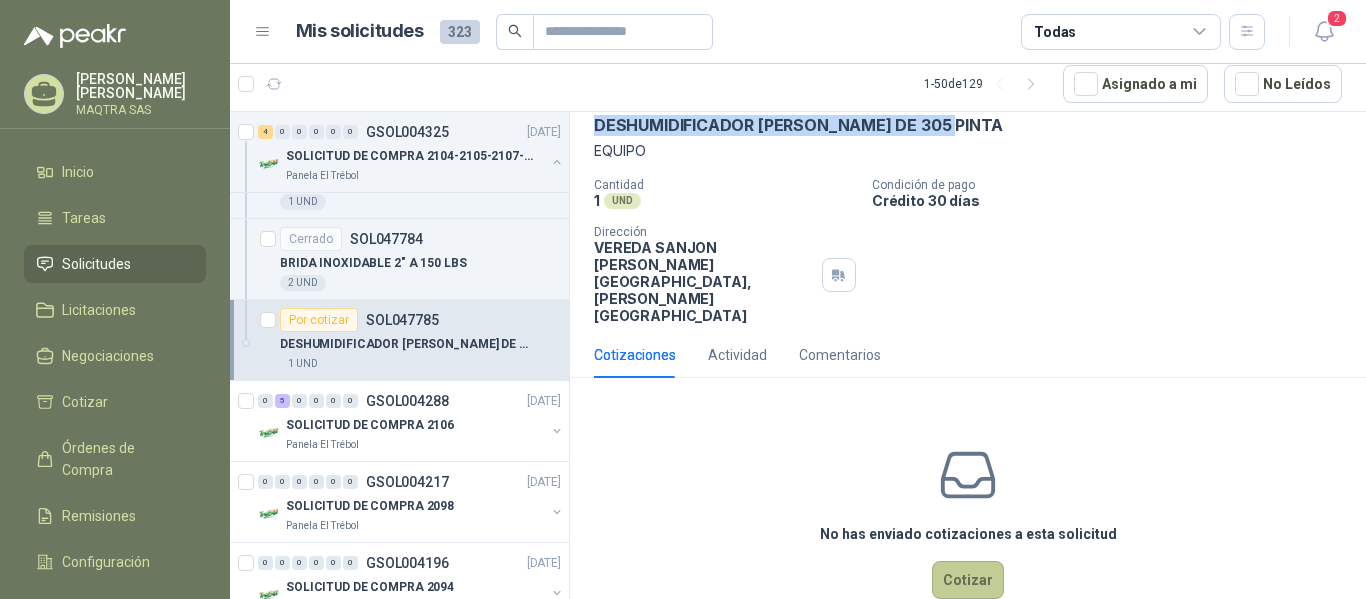 click on "Cotizar" at bounding box center [968, 580] 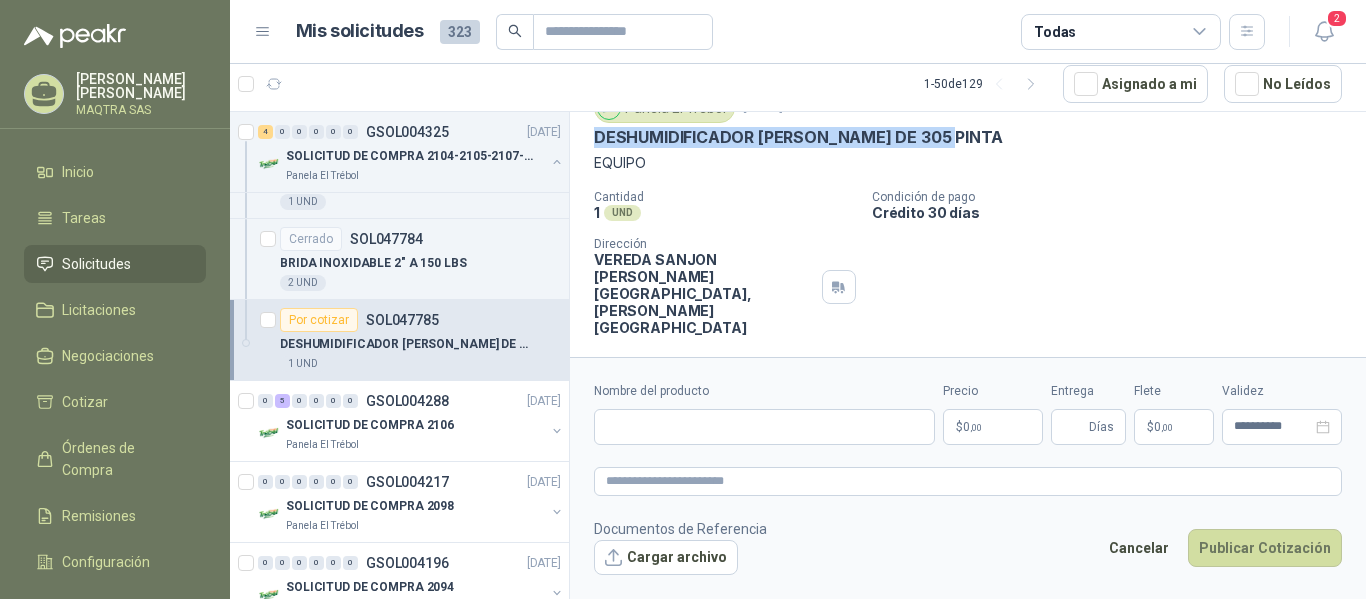 type 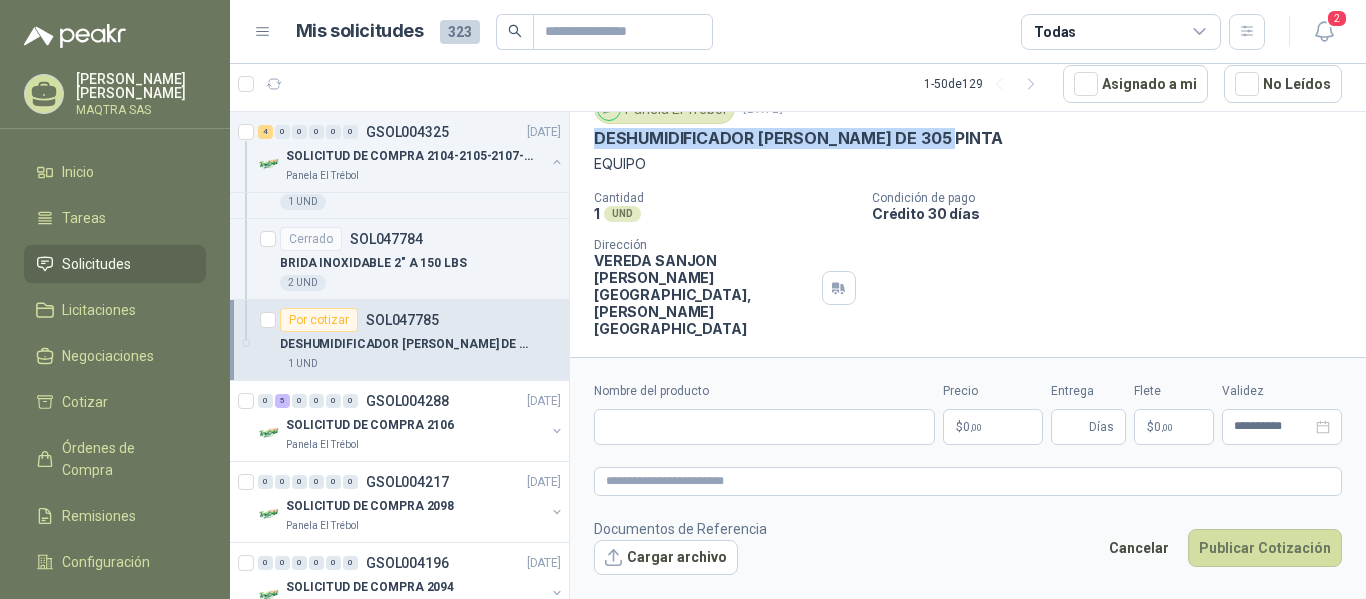 scroll, scrollTop: 82, scrollLeft: 0, axis: vertical 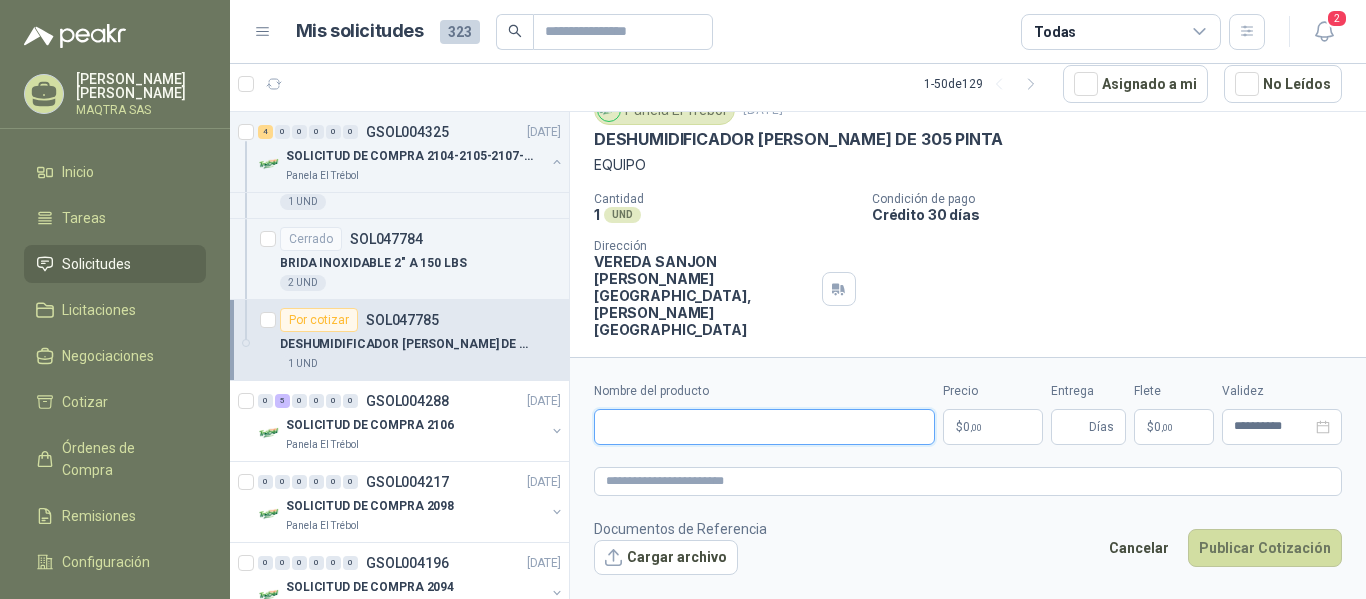 click on "Nombre del producto" at bounding box center (764, 427) 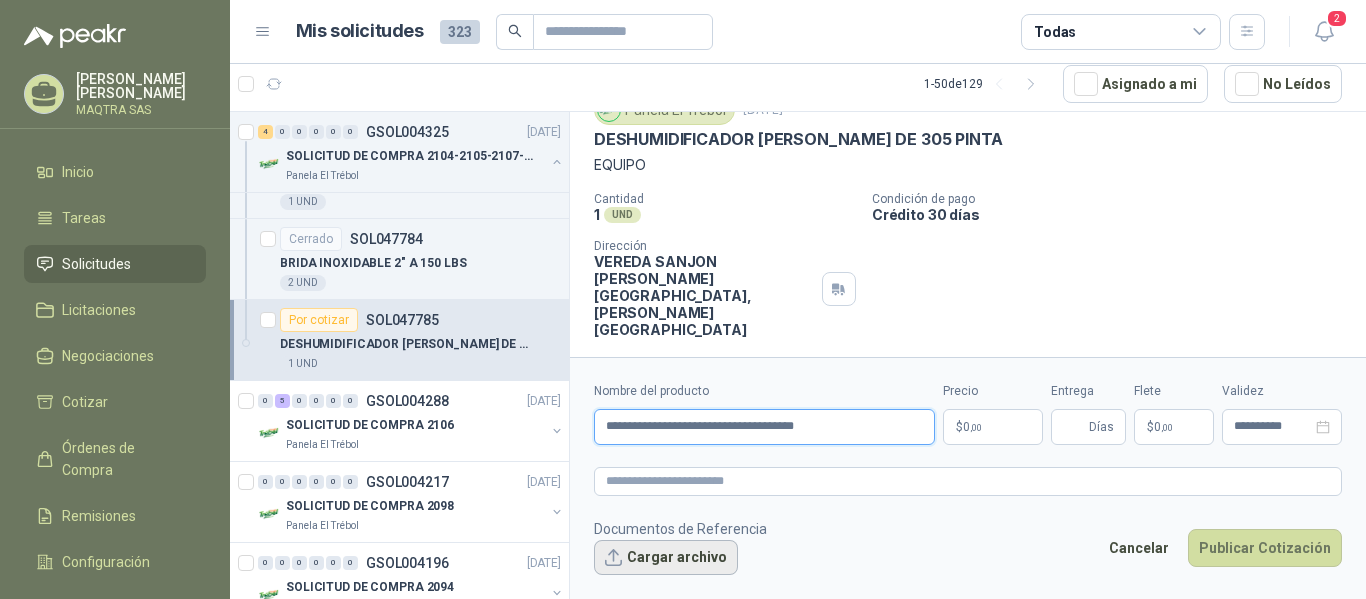 type on "**********" 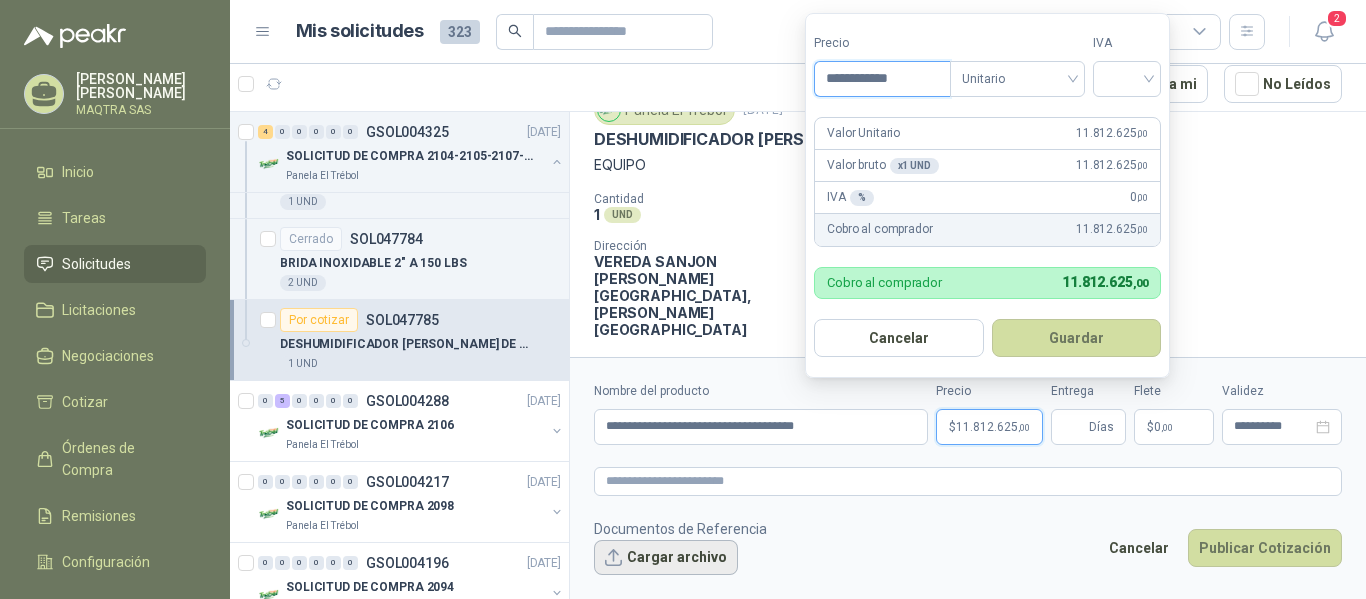 type on "**********" 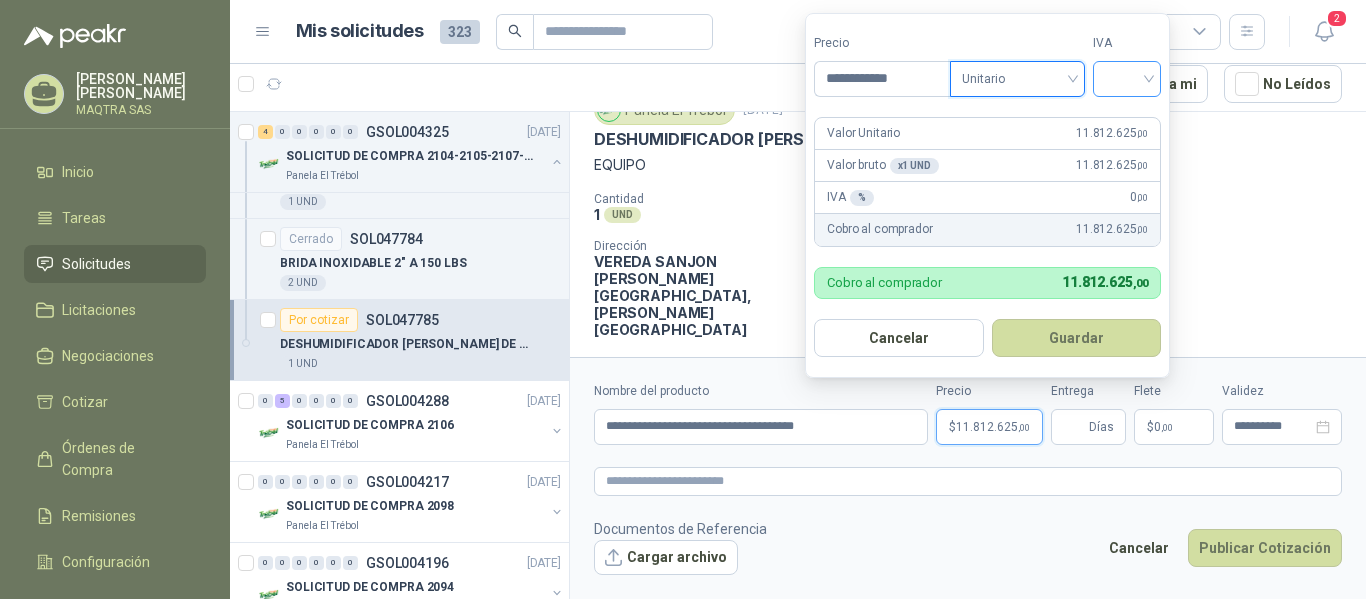 click at bounding box center [1127, 77] 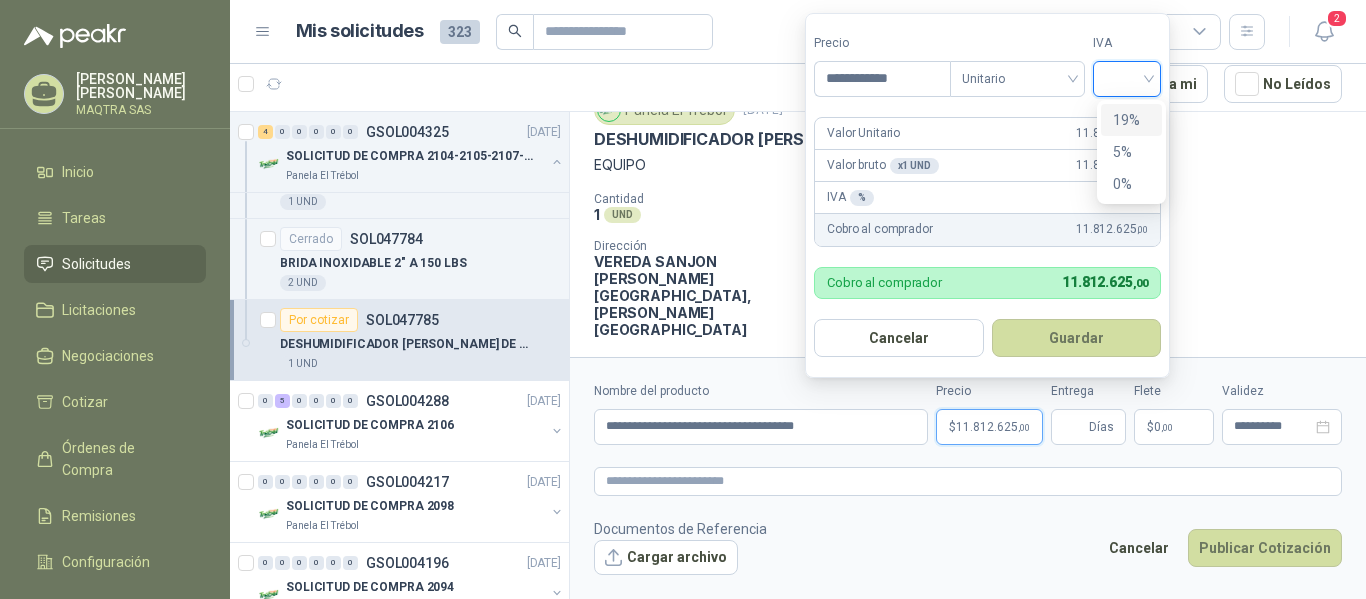 click on "19%" at bounding box center [1131, 120] 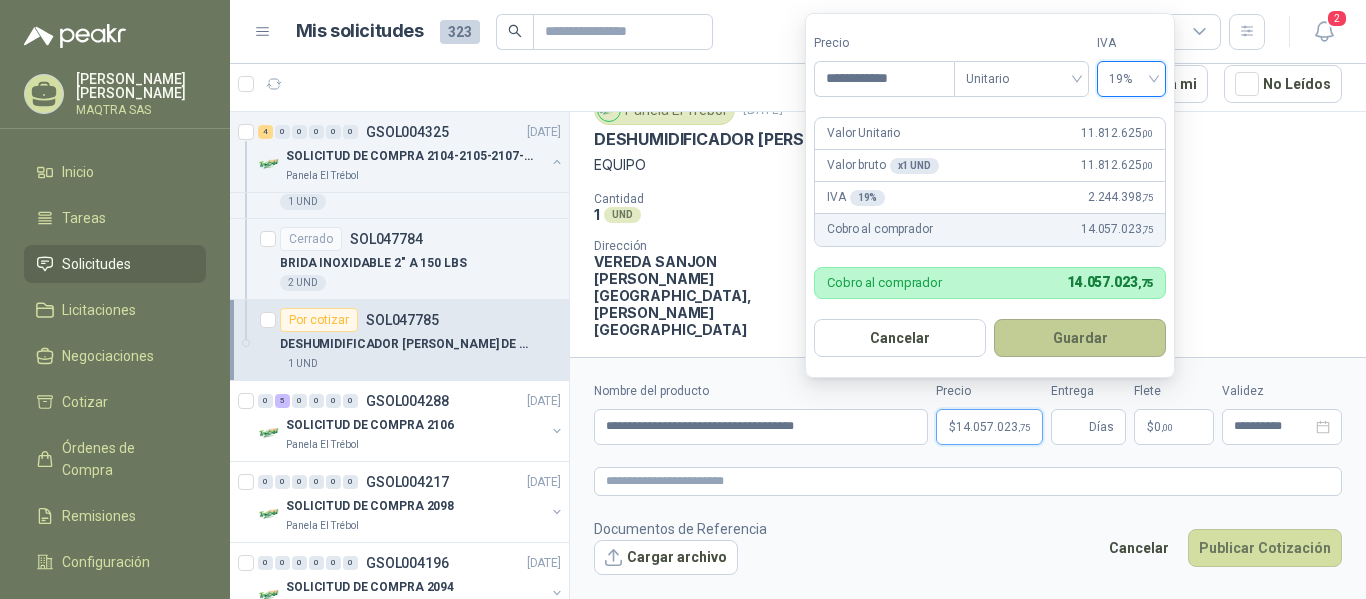 click on "Guardar" at bounding box center [1080, 338] 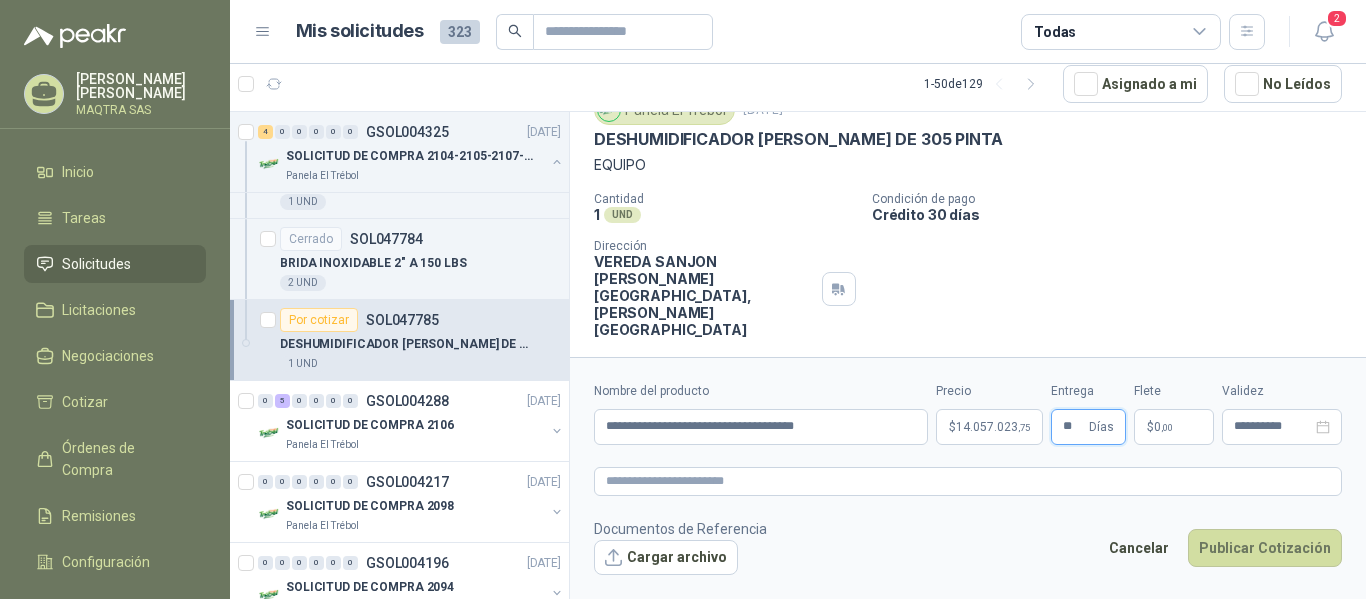 type on "**" 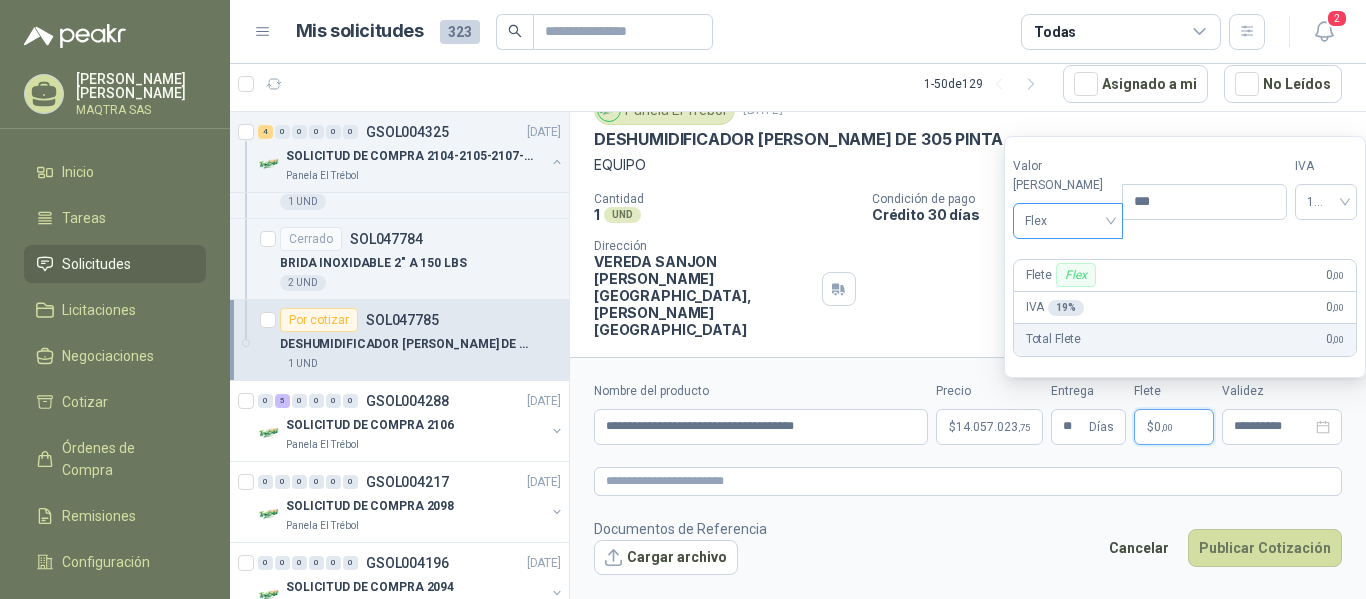 click on "Flex" at bounding box center [1068, 221] 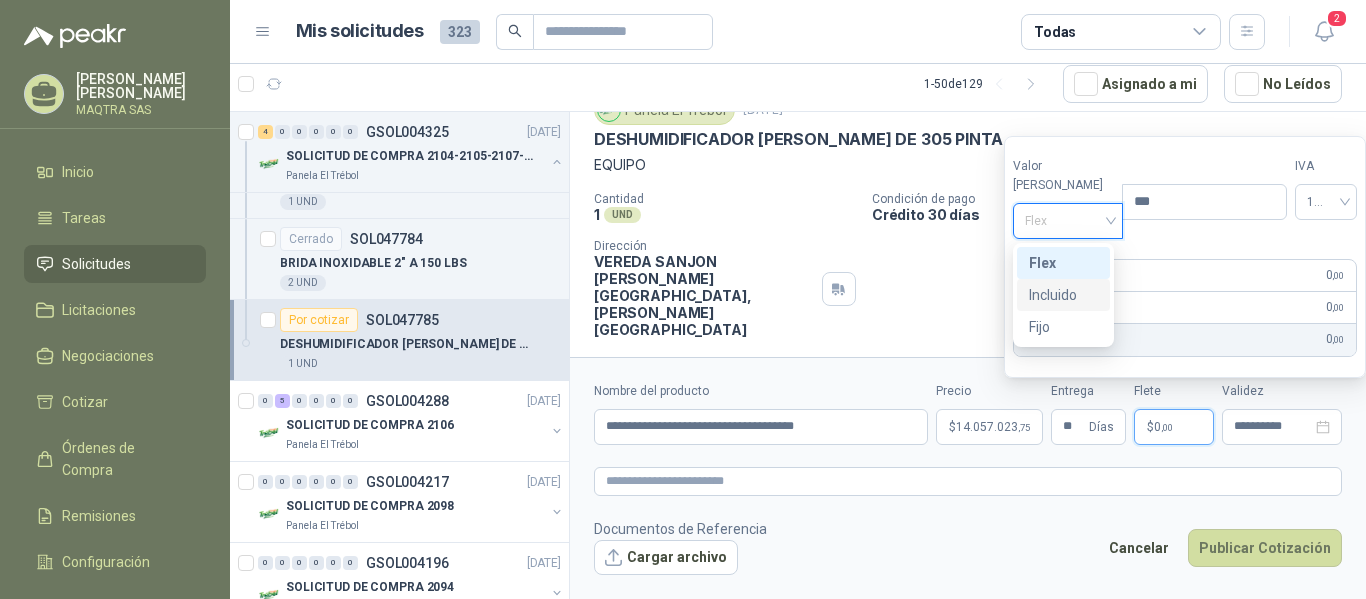 click on "Incluido" at bounding box center [1063, 295] 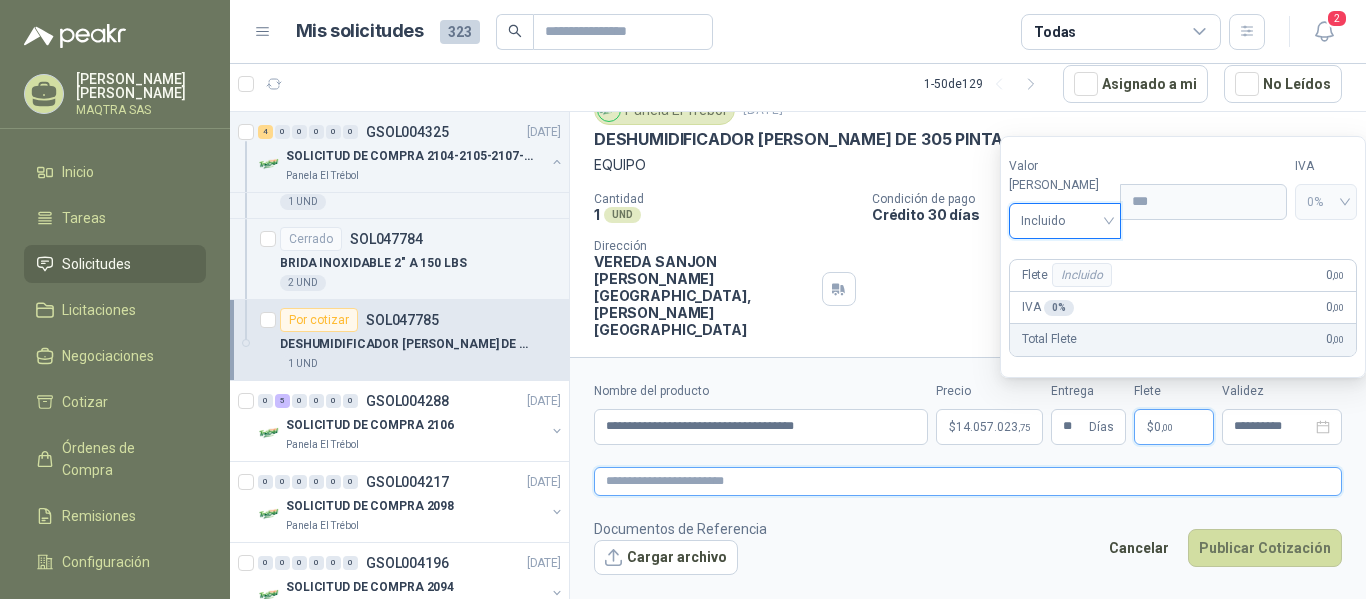 click at bounding box center (968, 481) 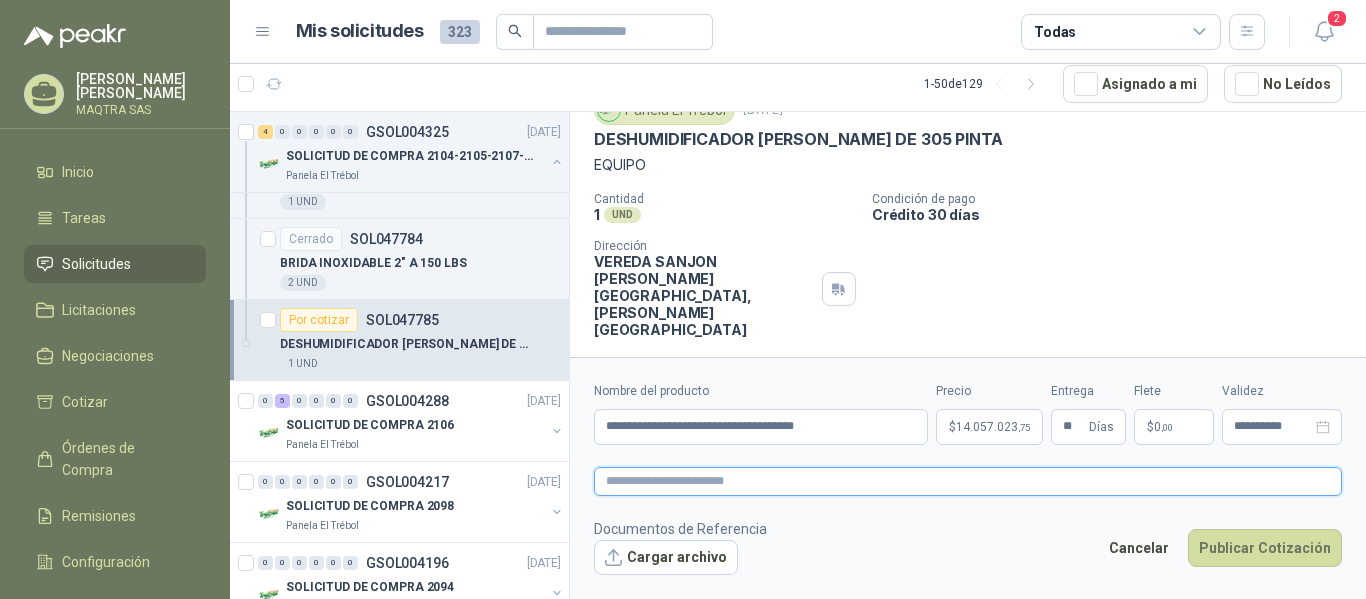 type 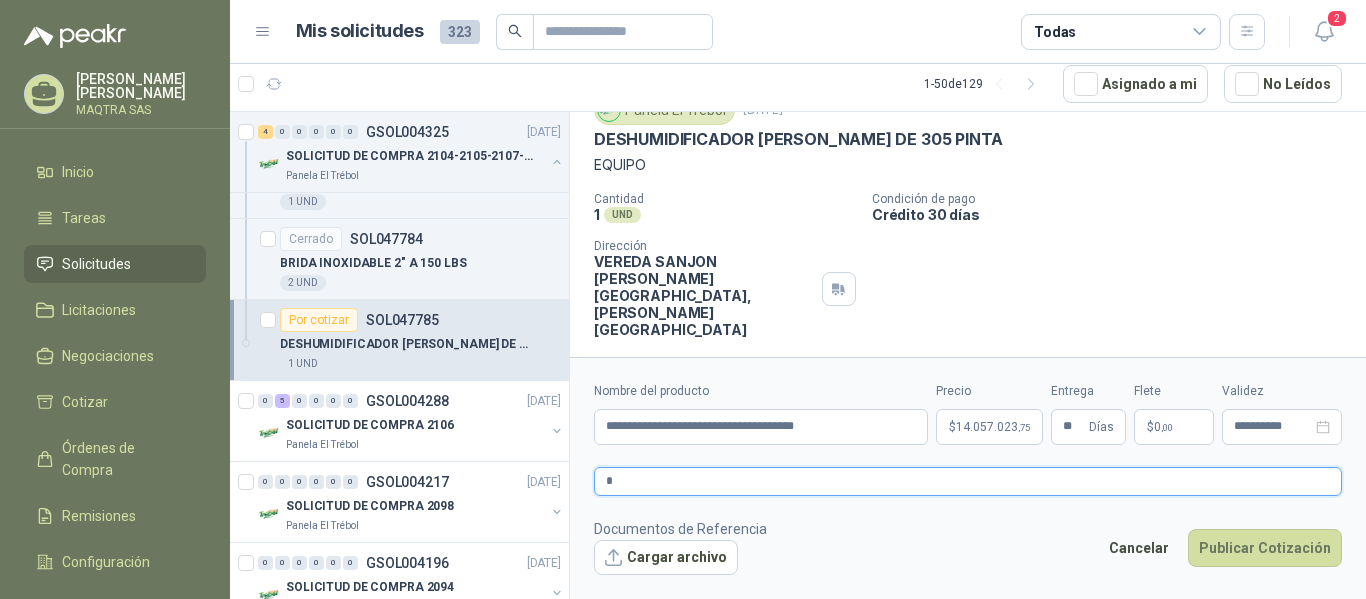 type 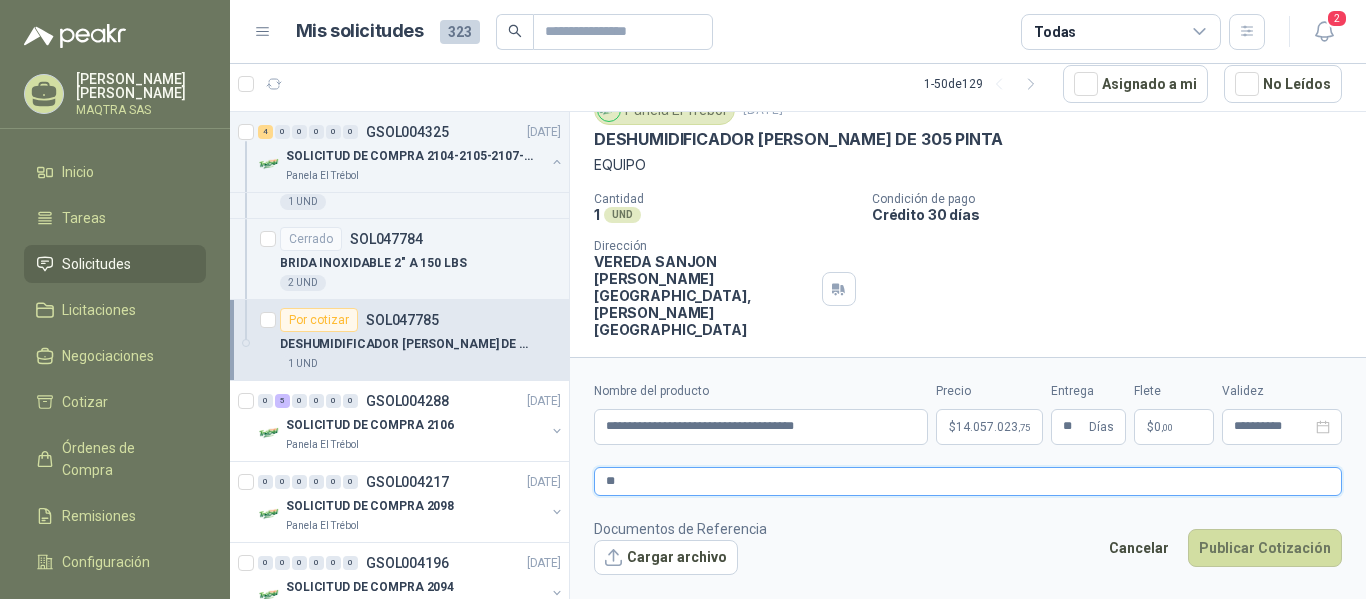 type 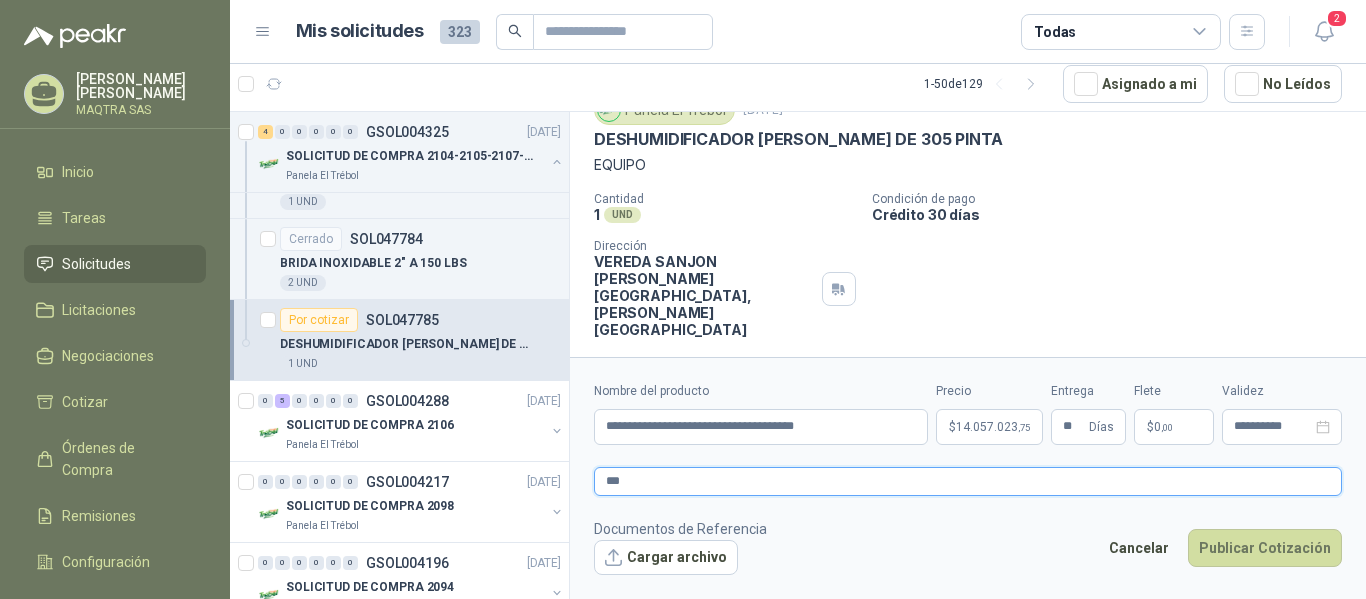 type 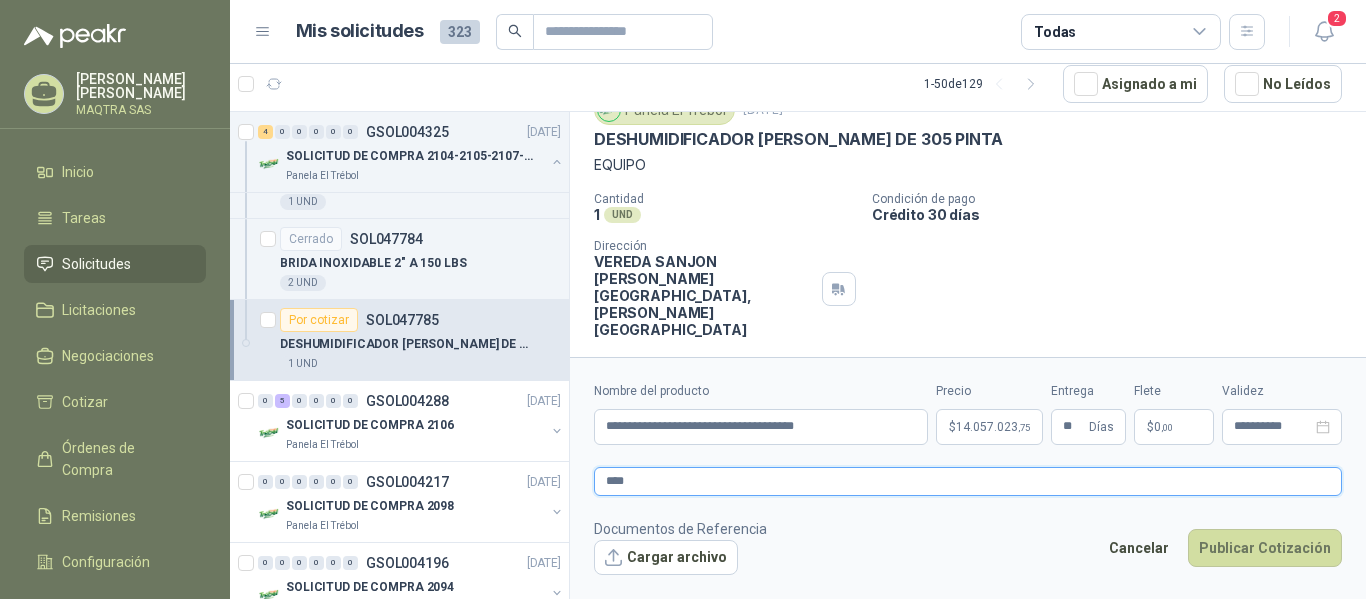 type 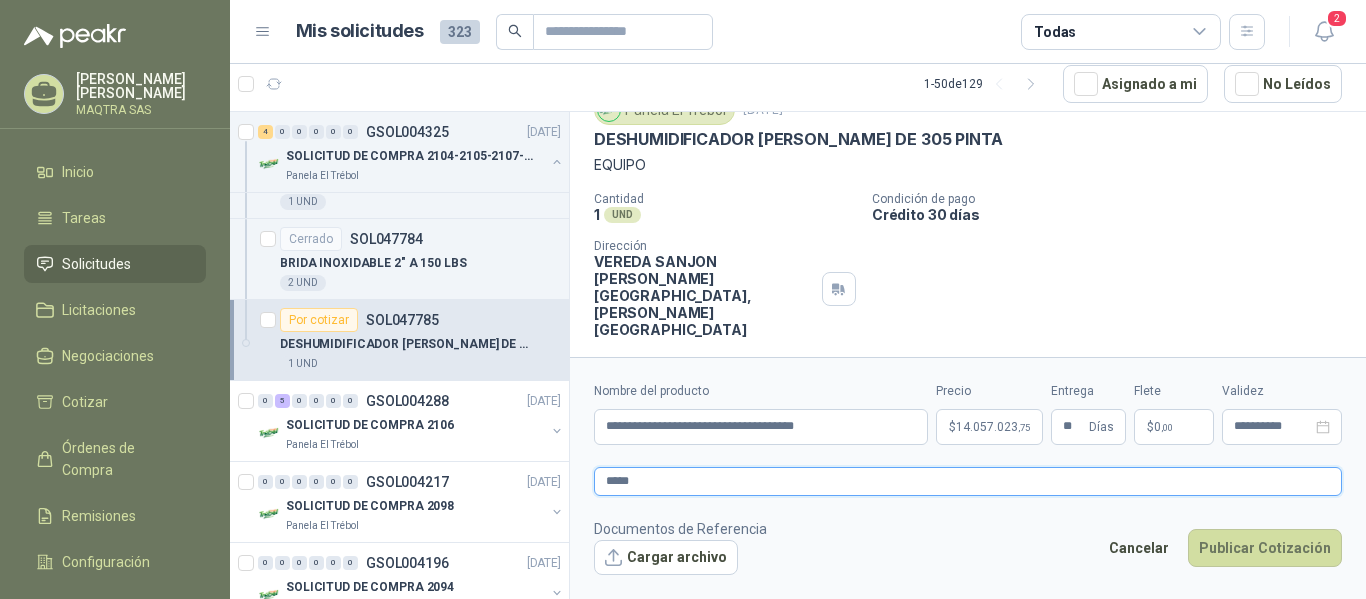 type 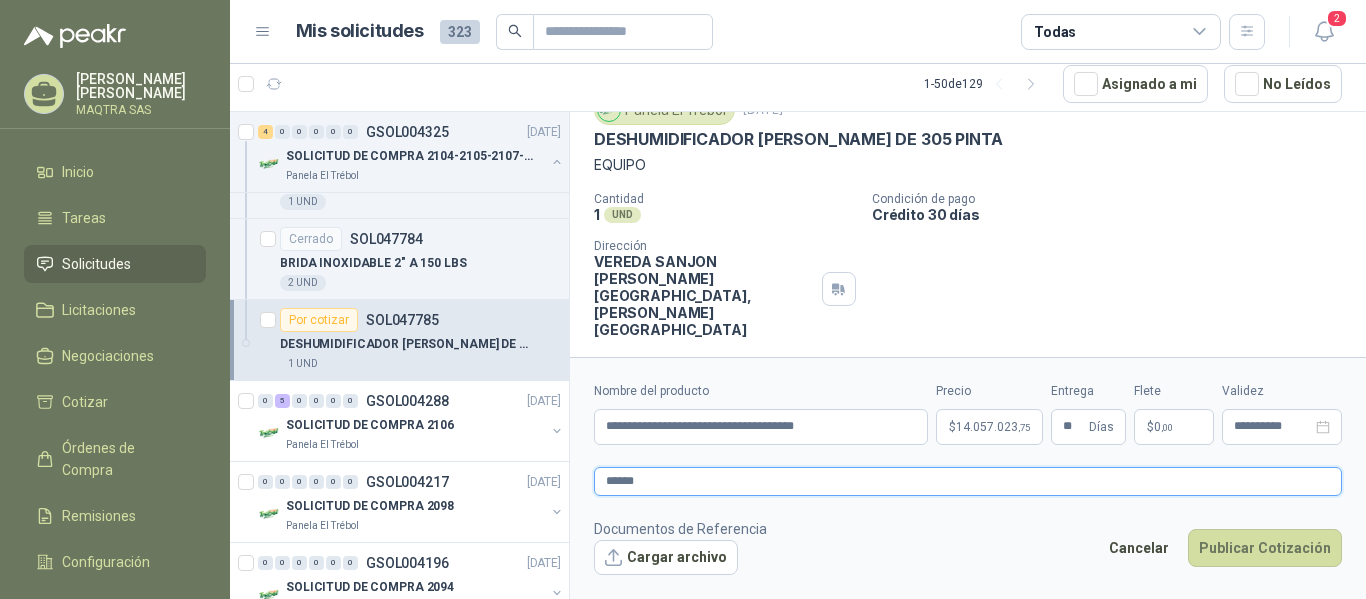 type 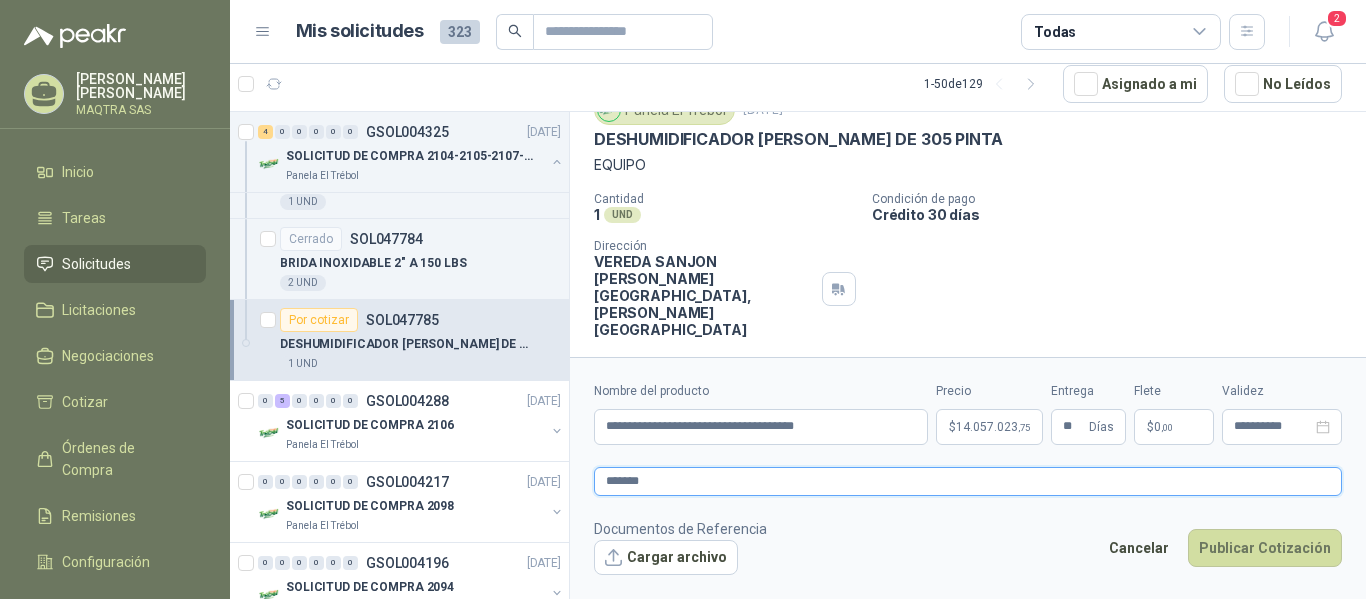type 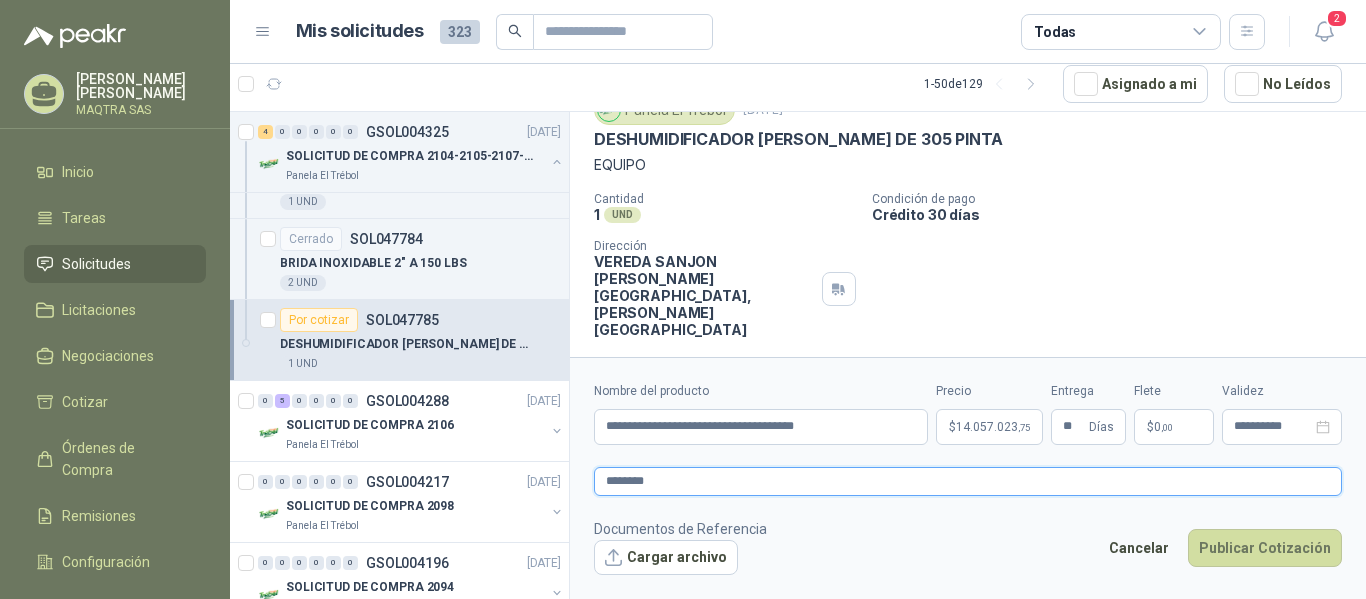 type 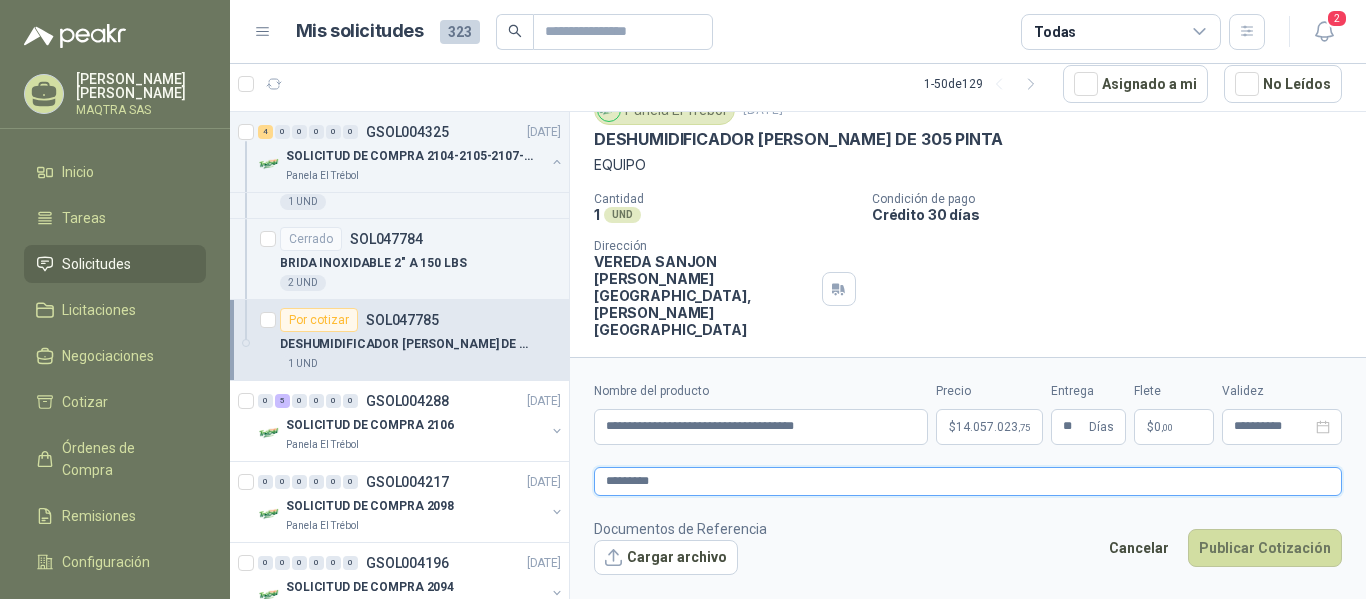 type 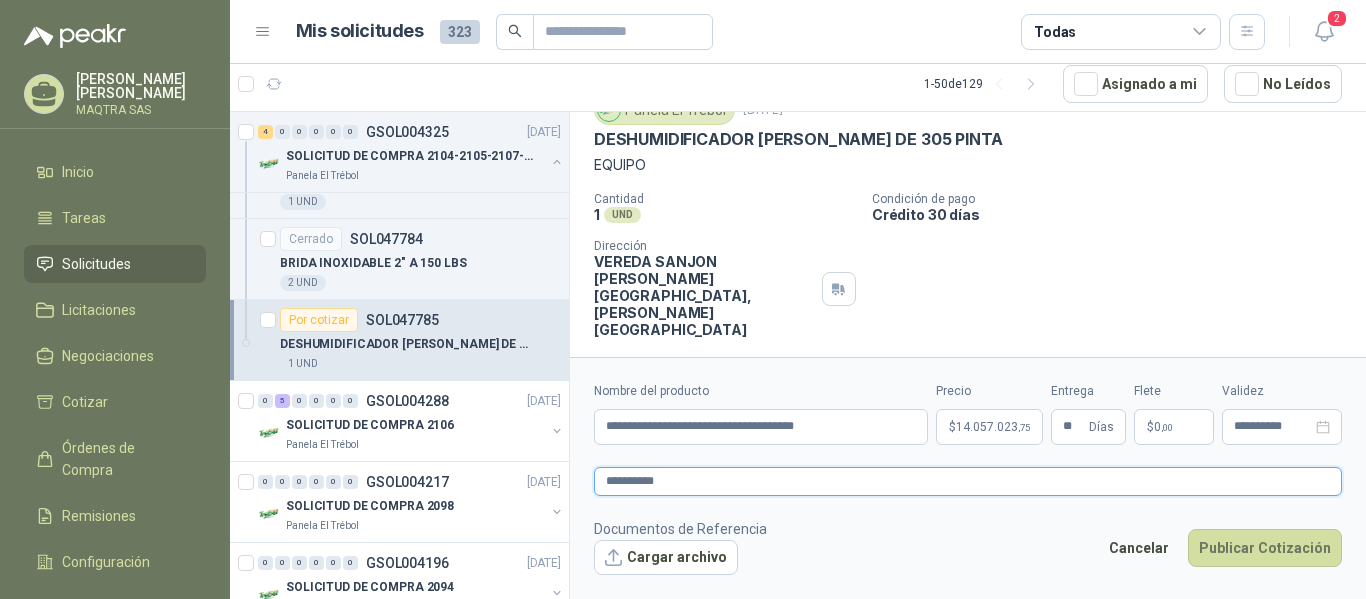 type 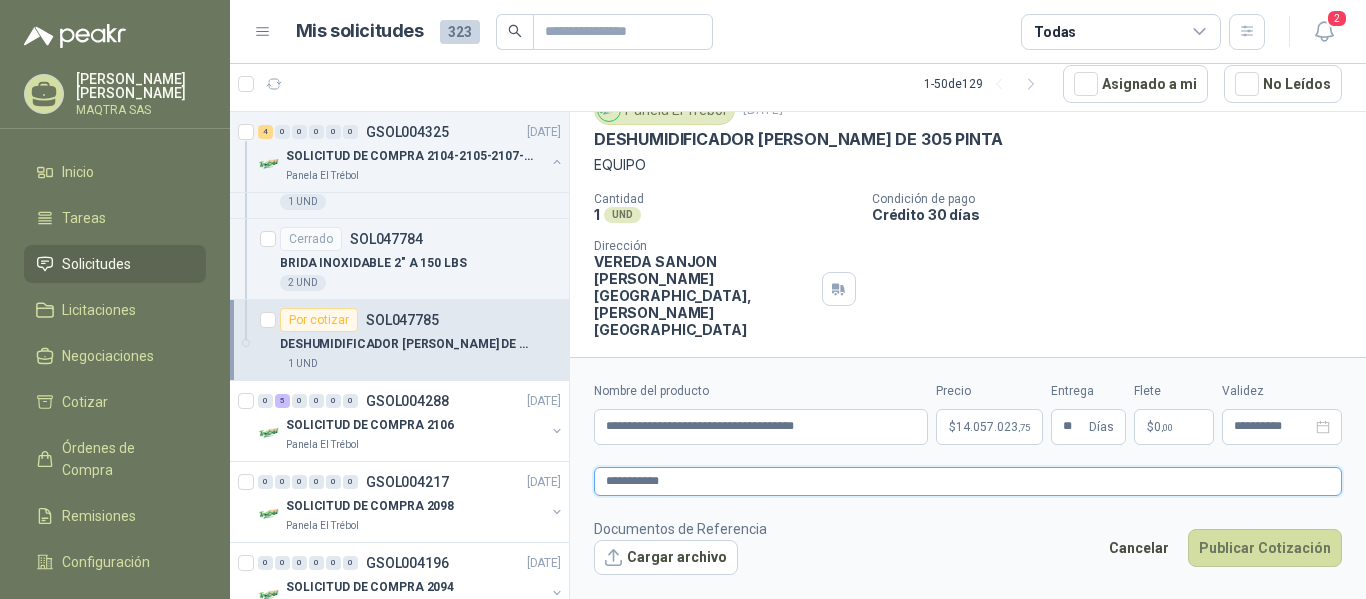 type 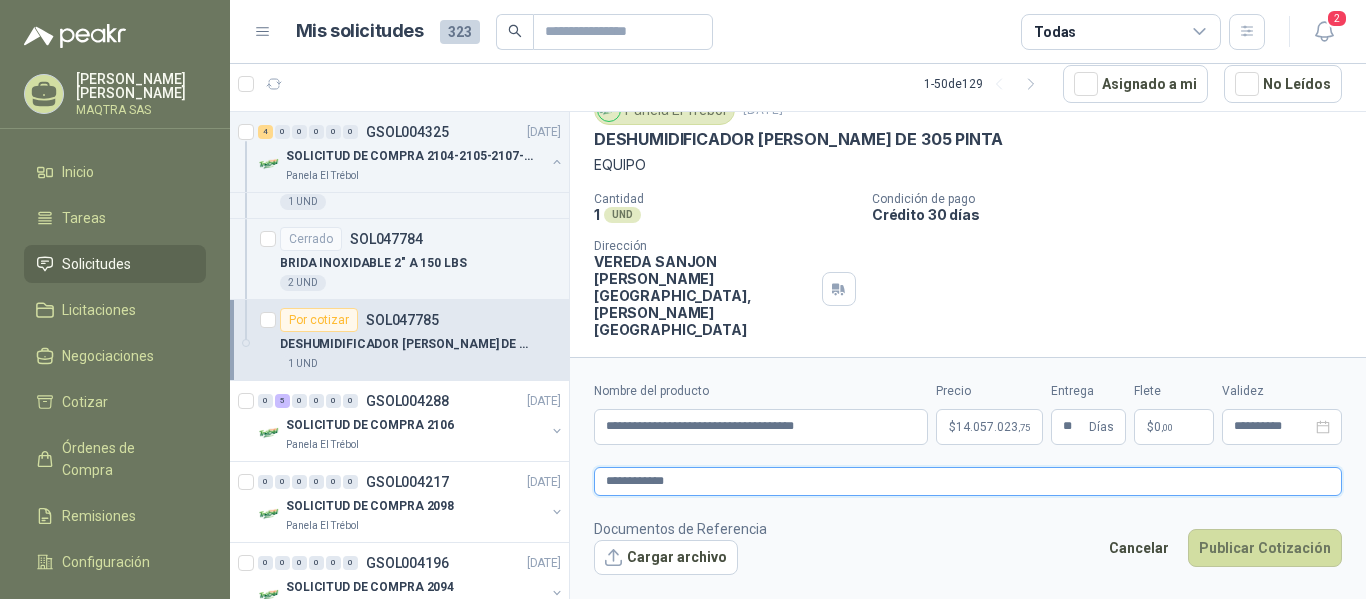 type 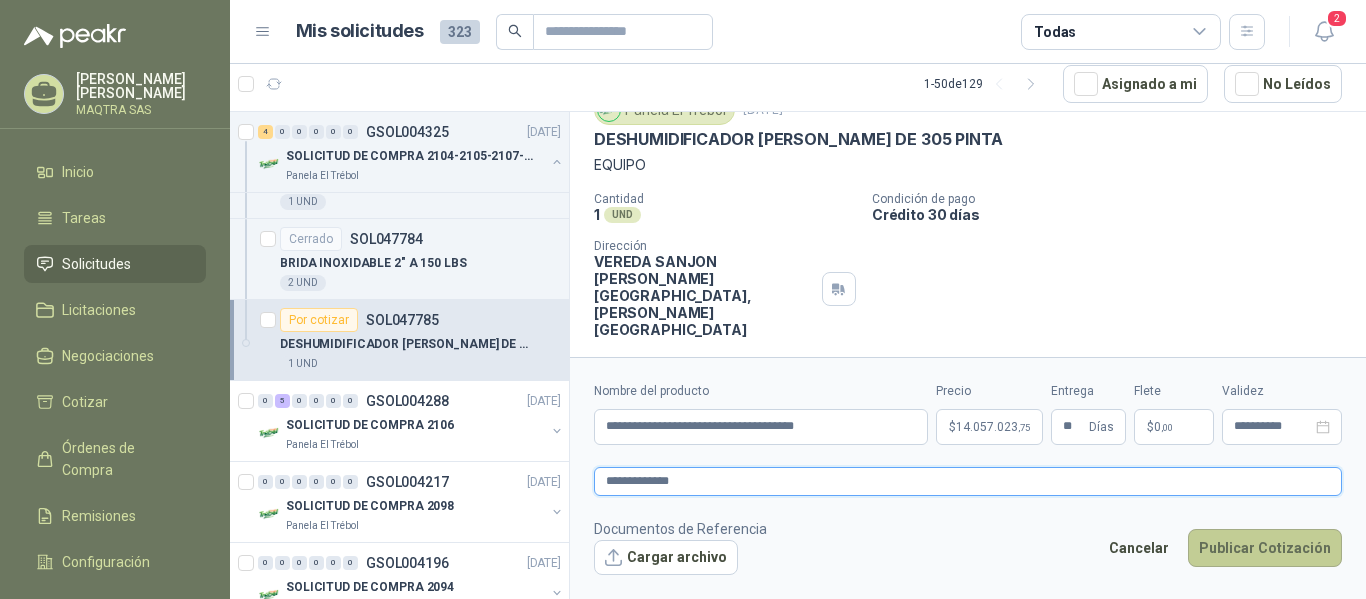 type on "**********" 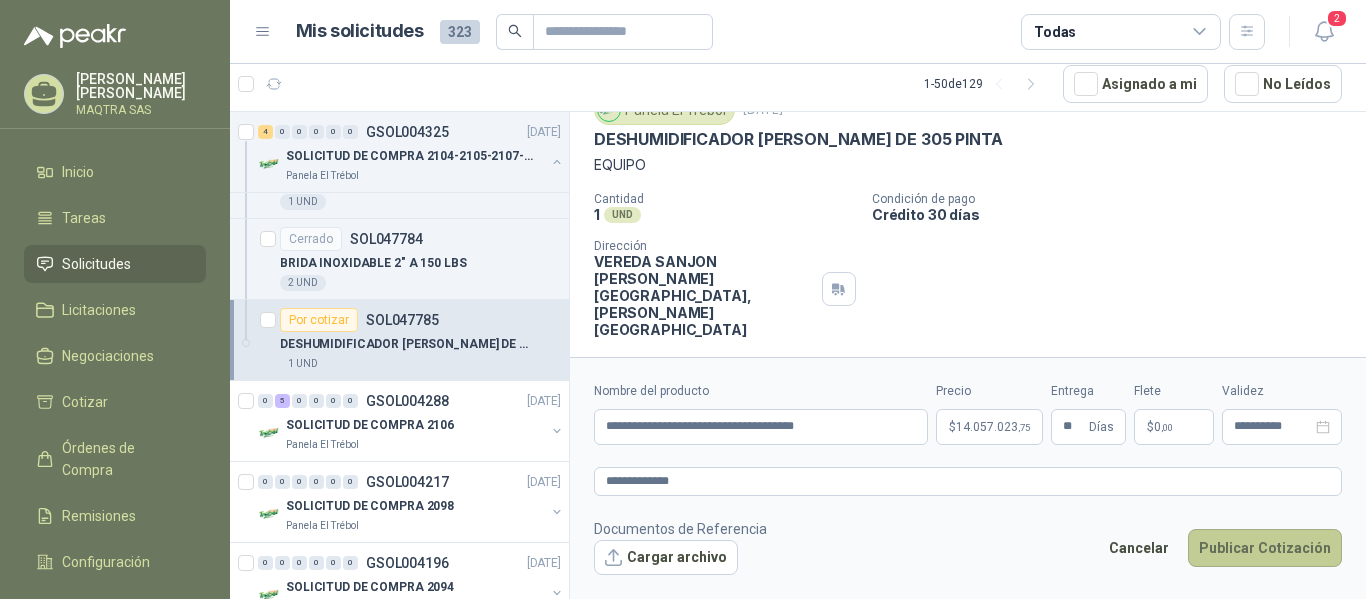 click on "Publicar Cotización" at bounding box center [1265, 548] 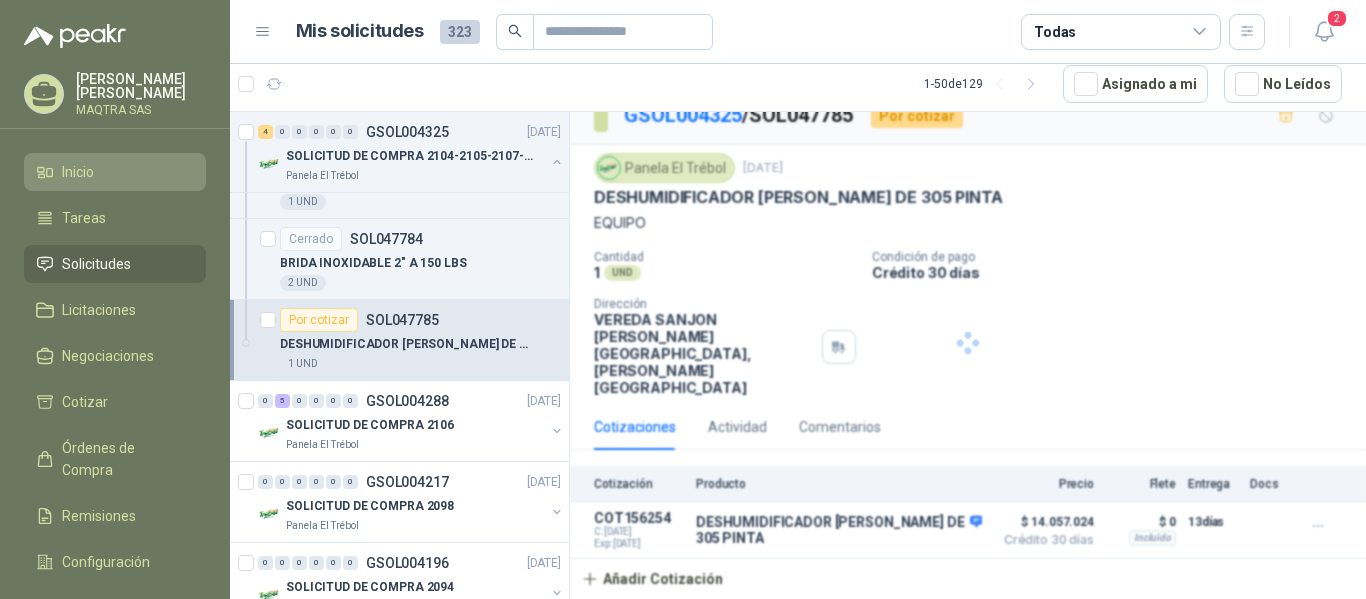 scroll, scrollTop: 0, scrollLeft: 0, axis: both 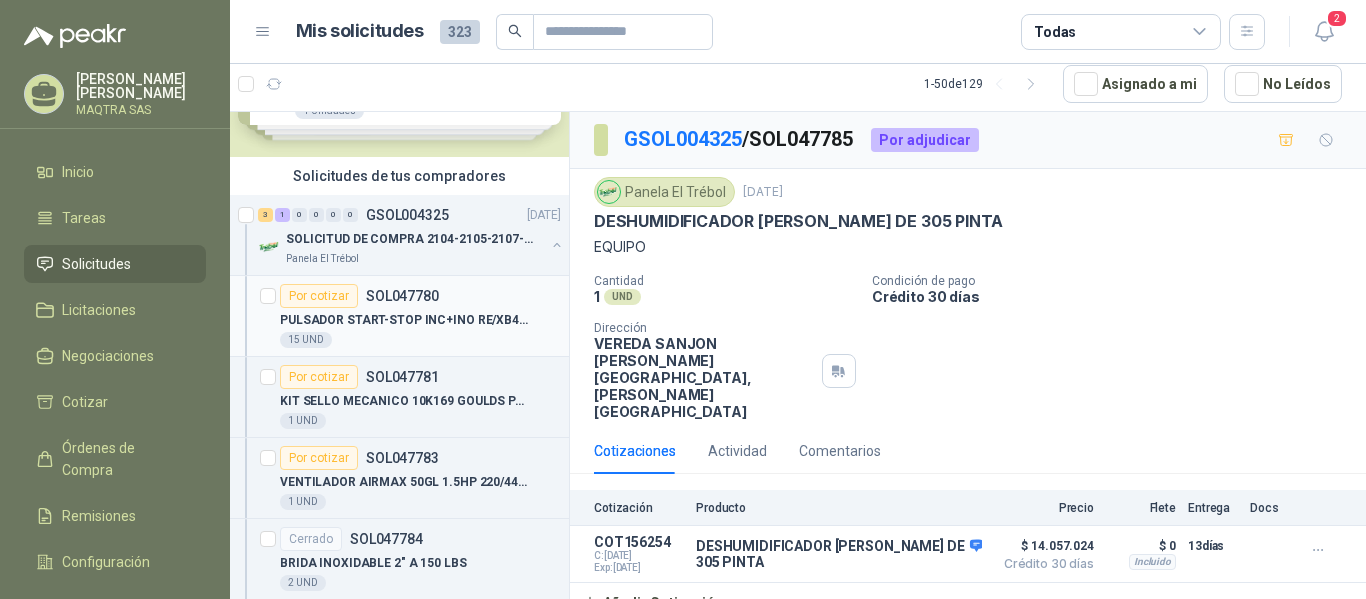 click on "PULSADOR START-STOP INC+INO RE/XB4BL7315 [PERSON_NAME]" at bounding box center (404, 320) 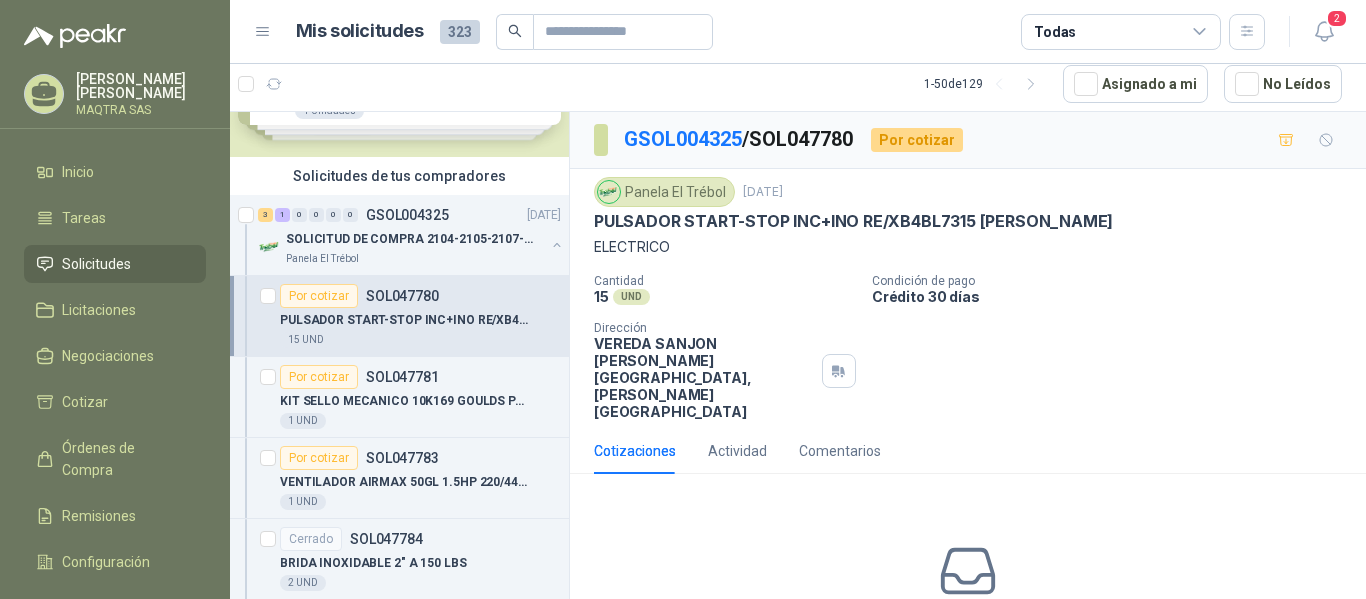click on "PULSADOR START-STOP INC+INO RE/XB4BL7315 [PERSON_NAME]" at bounding box center (853, 221) 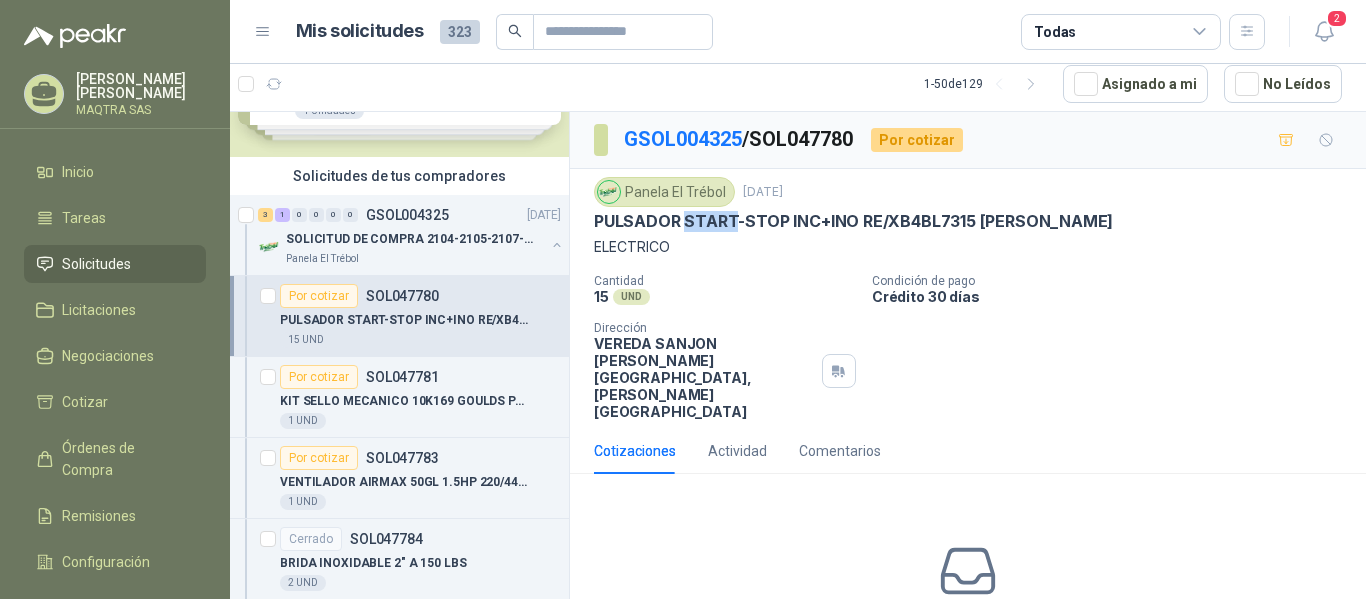 click on "PULSADOR START-STOP INC+INO RE/XB4BL7315 [PERSON_NAME]" at bounding box center (853, 221) 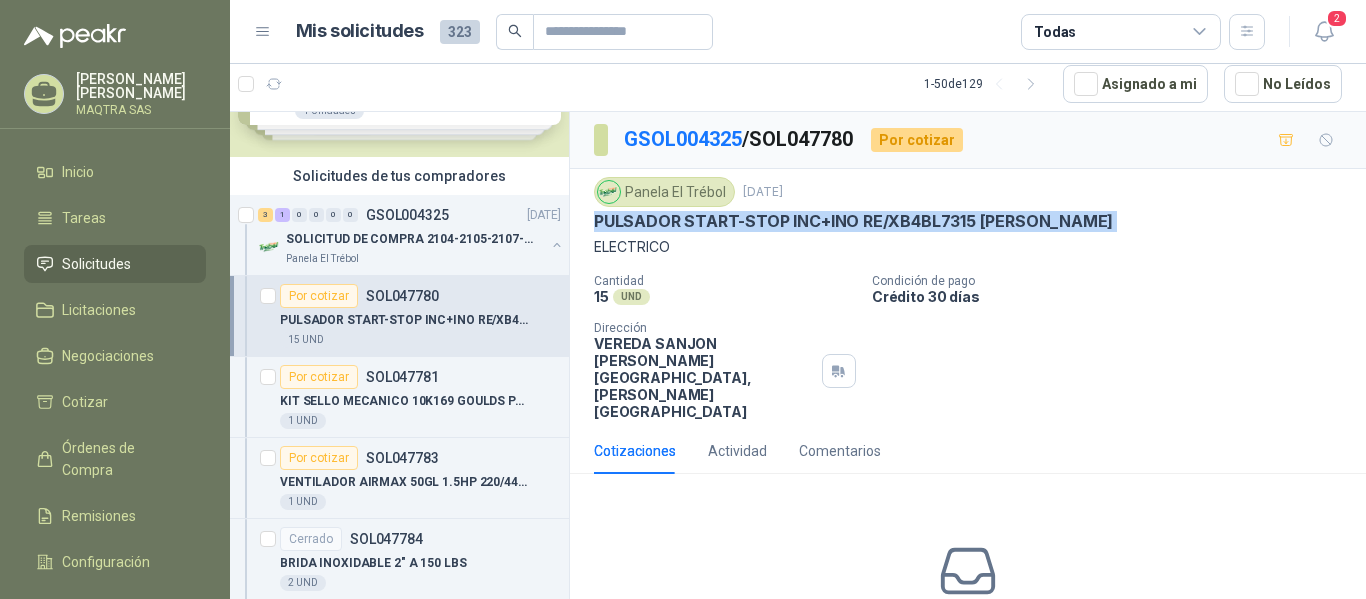 click on "PULSADOR START-STOP INC+INO RE/XB4BL7315 [PERSON_NAME]" at bounding box center [853, 221] 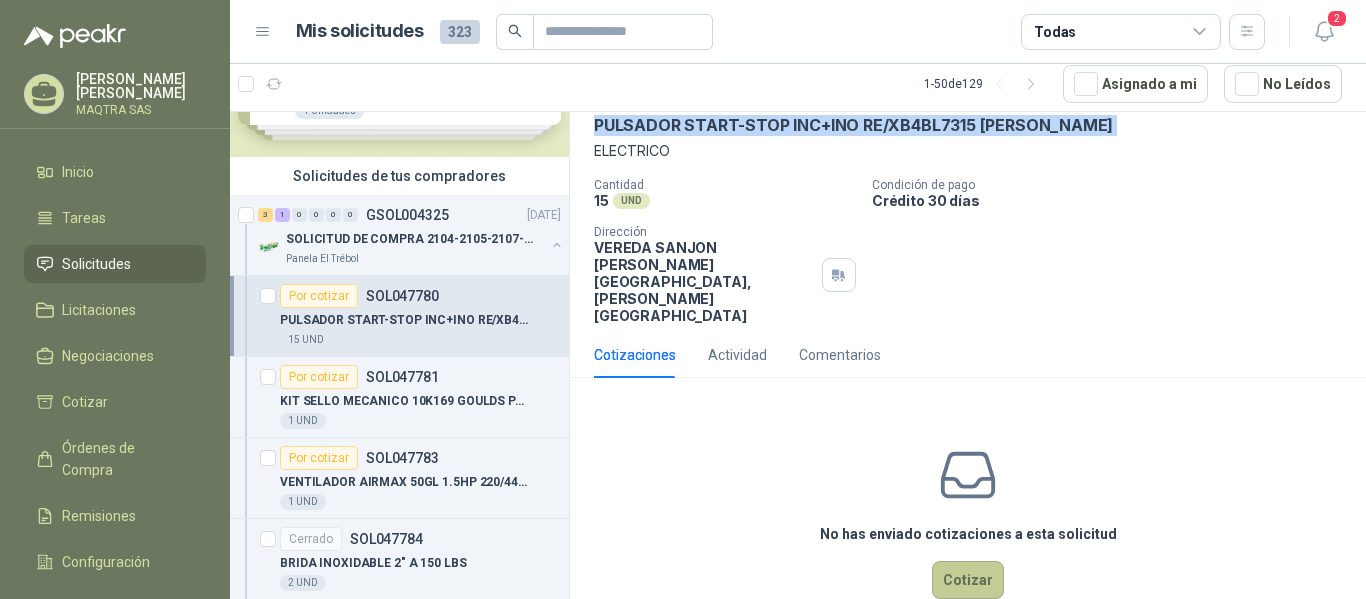 click on "Cotizar" at bounding box center [968, 580] 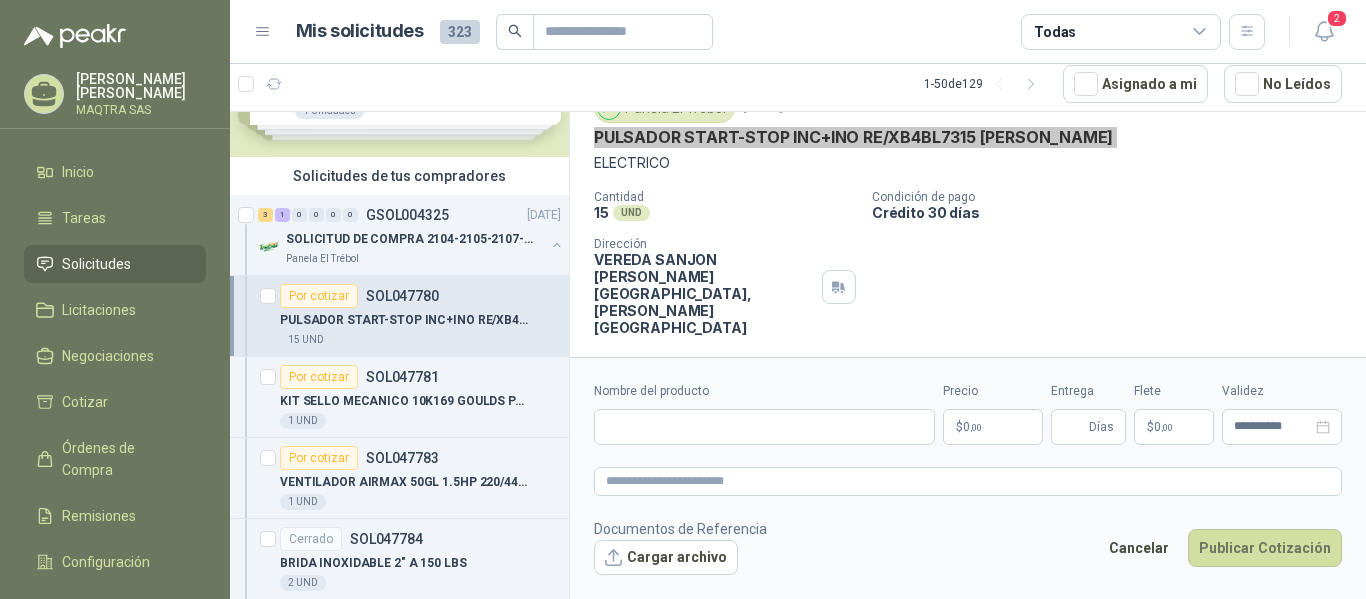 type 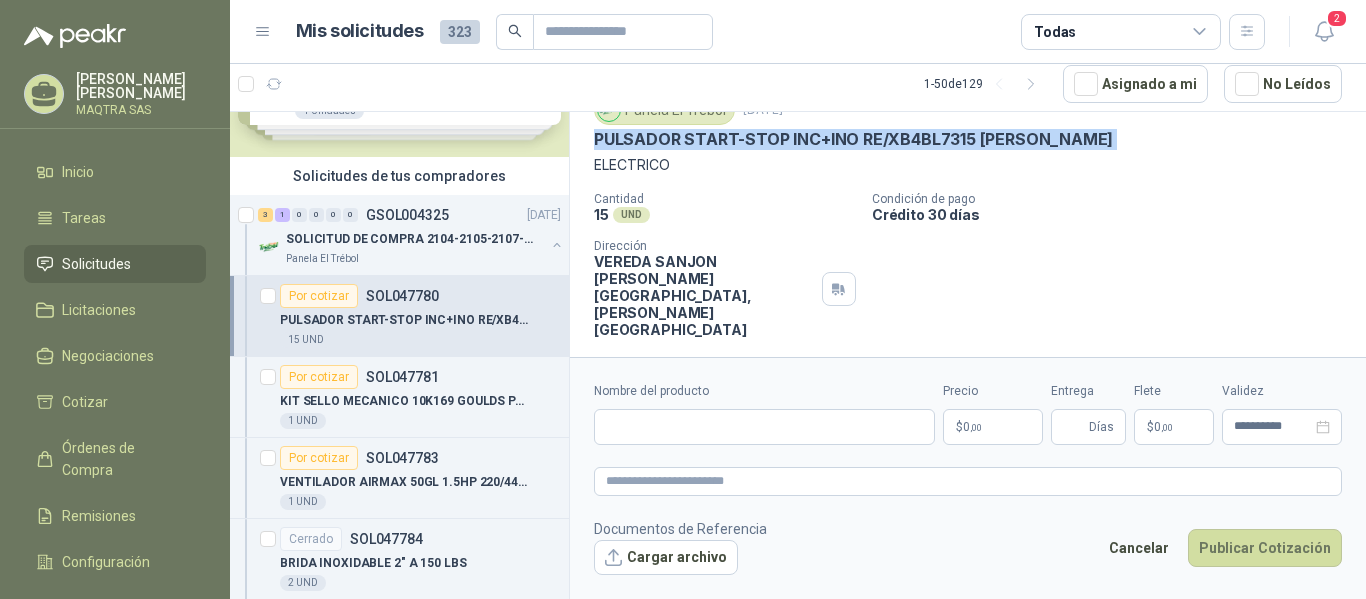 scroll, scrollTop: 82, scrollLeft: 0, axis: vertical 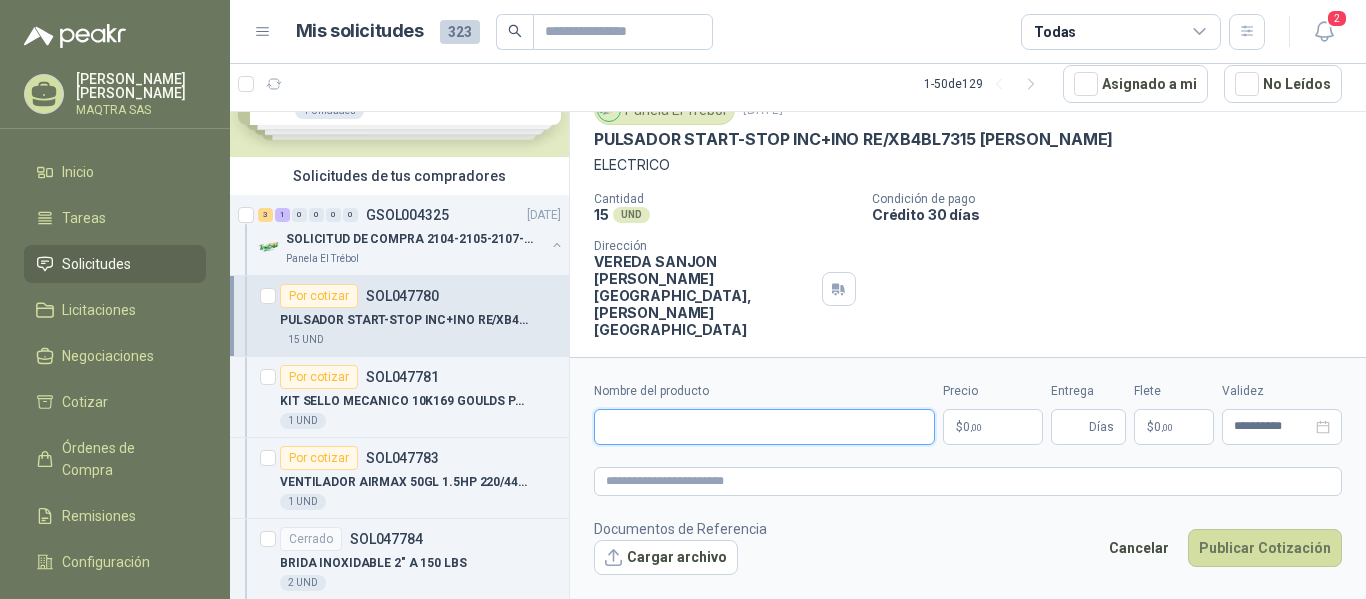click on "Nombre del producto" at bounding box center [764, 427] 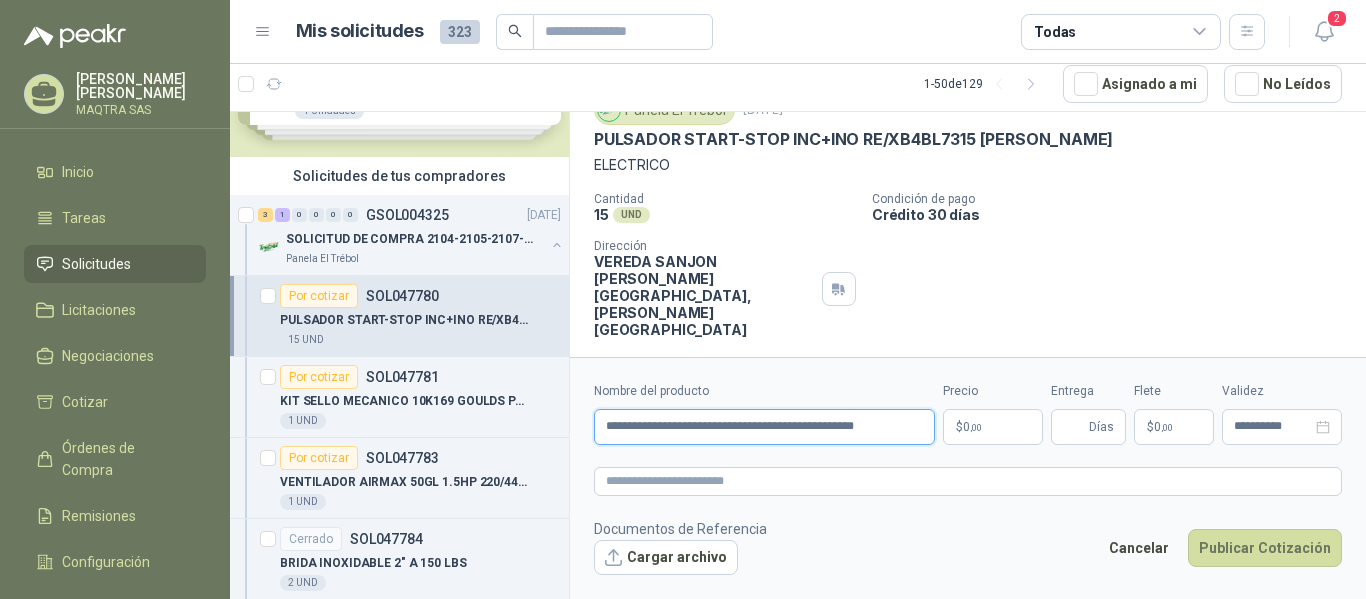 scroll, scrollTop: 0, scrollLeft: 15, axis: horizontal 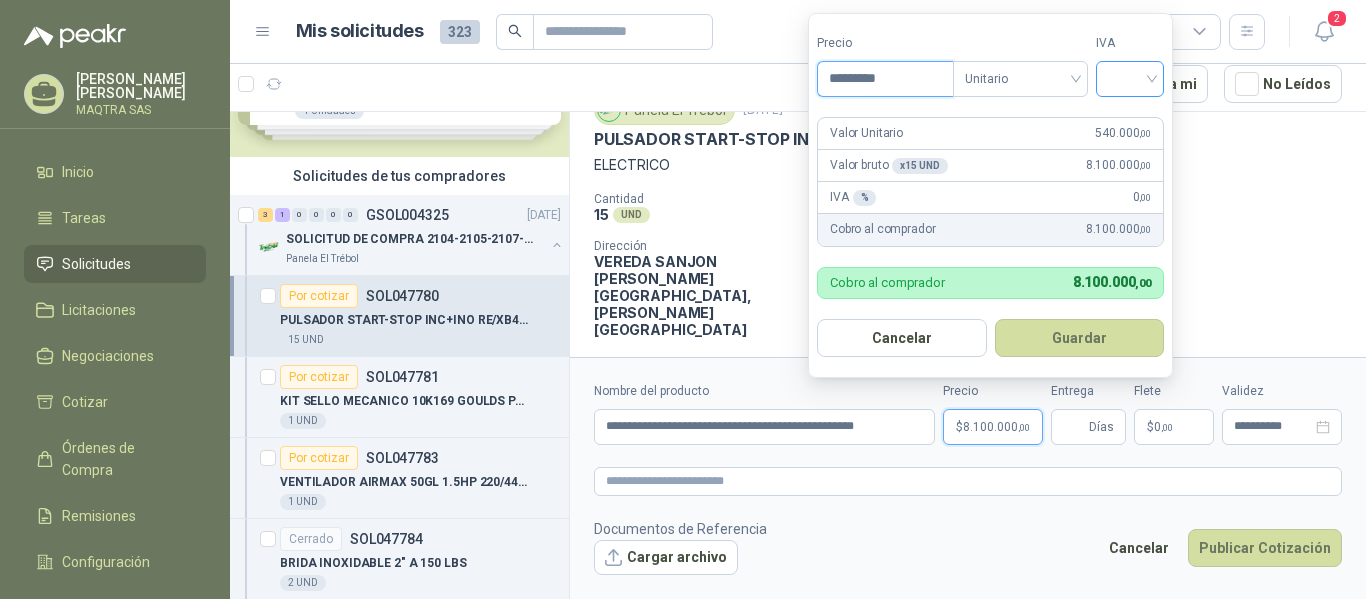 type on "*********" 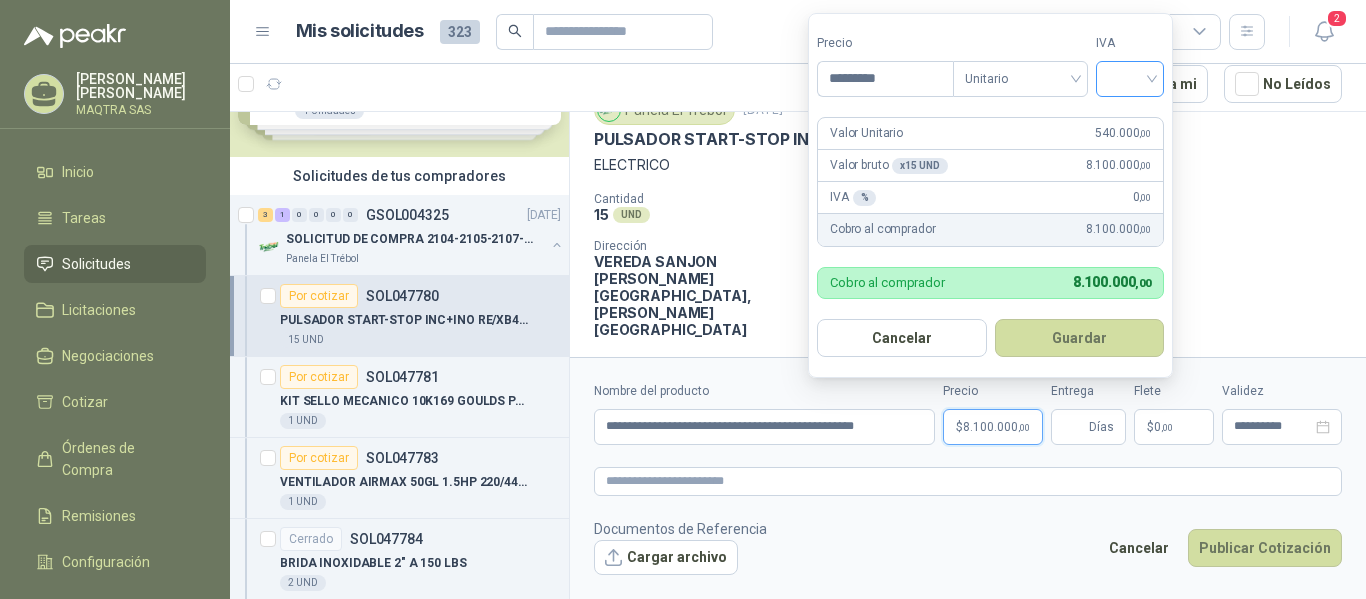 click at bounding box center [1130, 77] 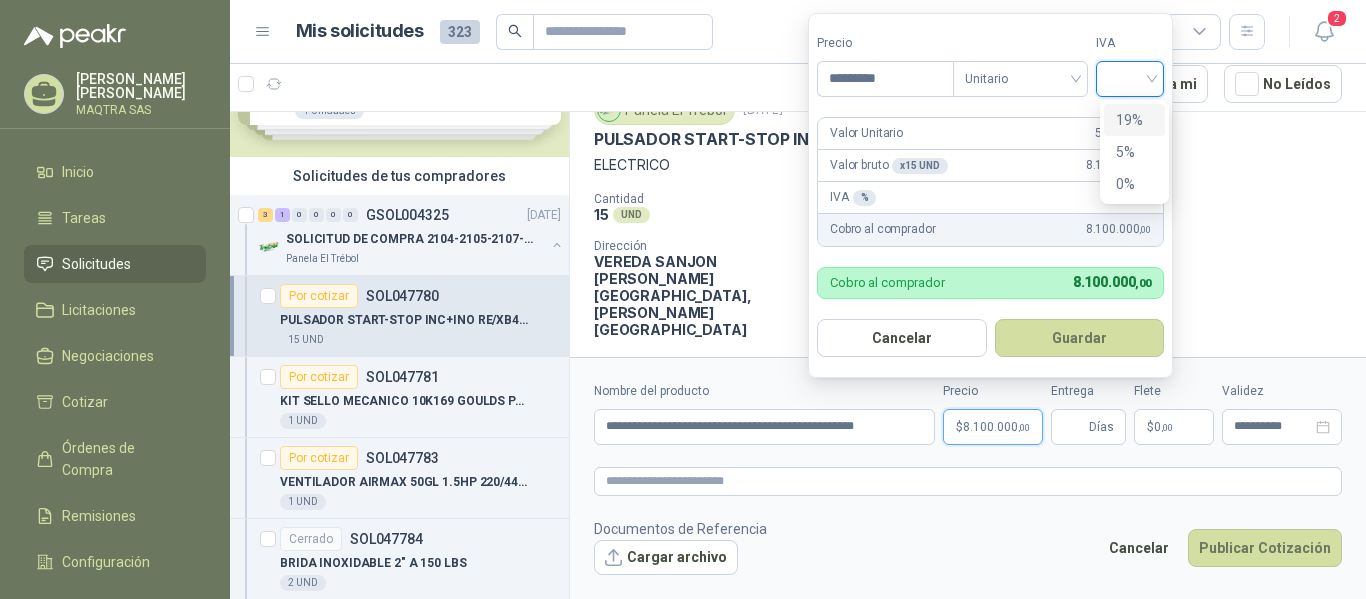 click on "19%" at bounding box center [1134, 120] 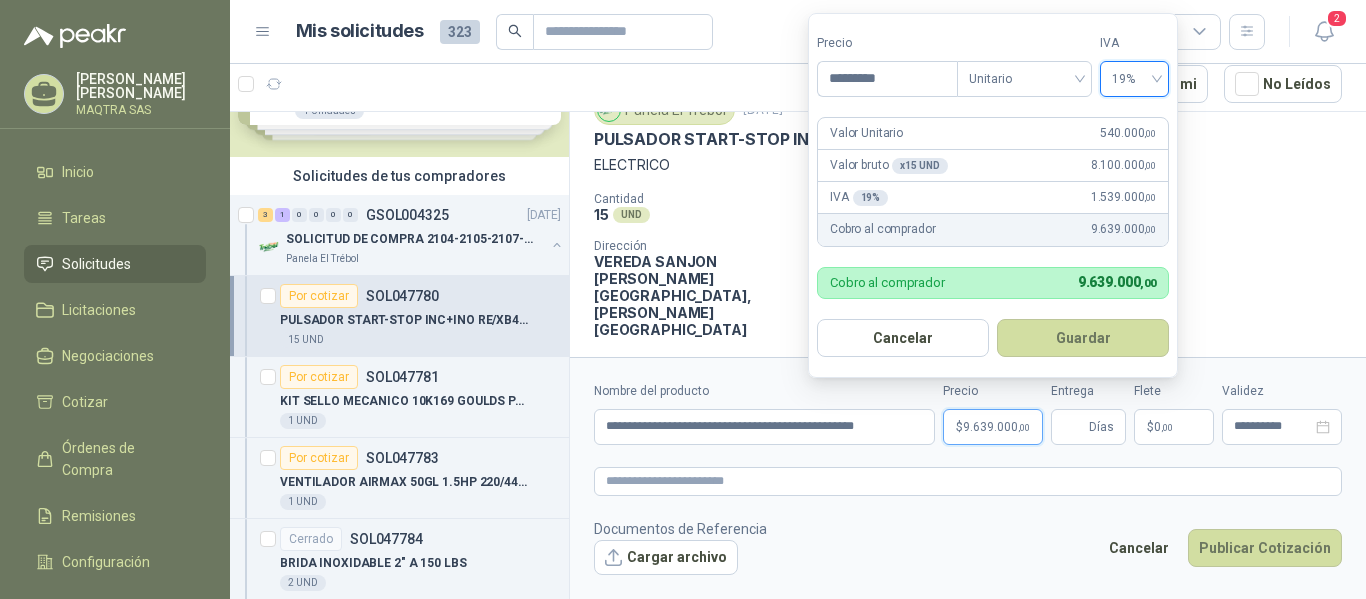 click on "Guardar" at bounding box center (1083, 338) 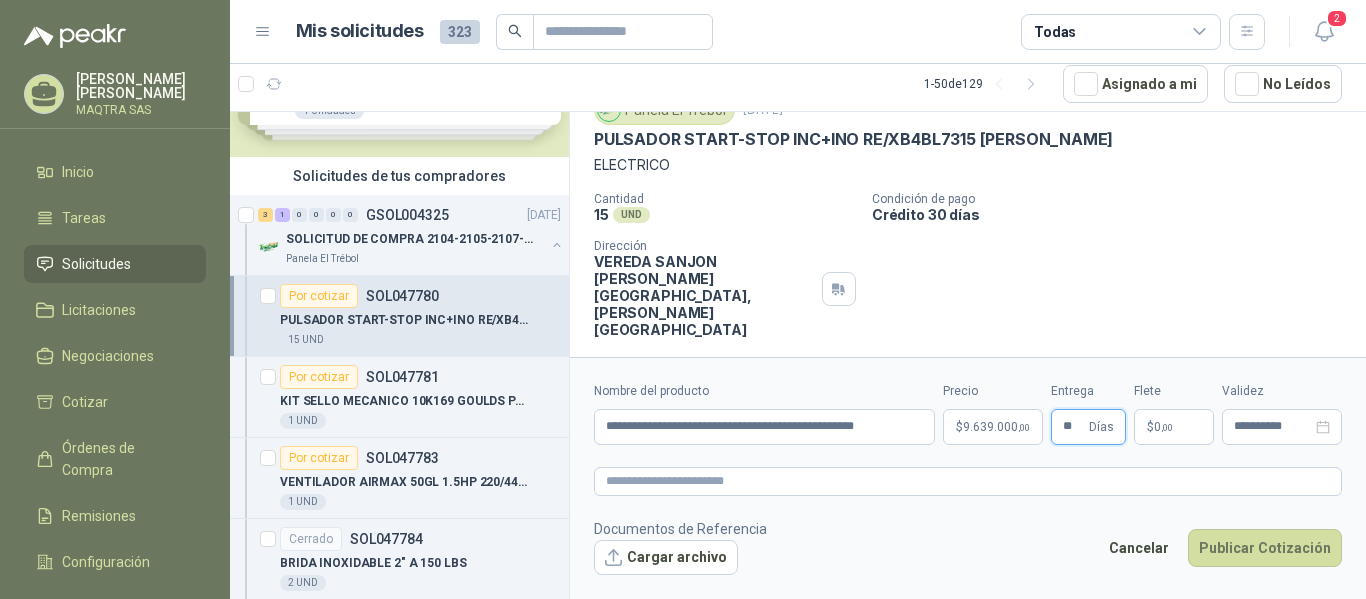type on "**" 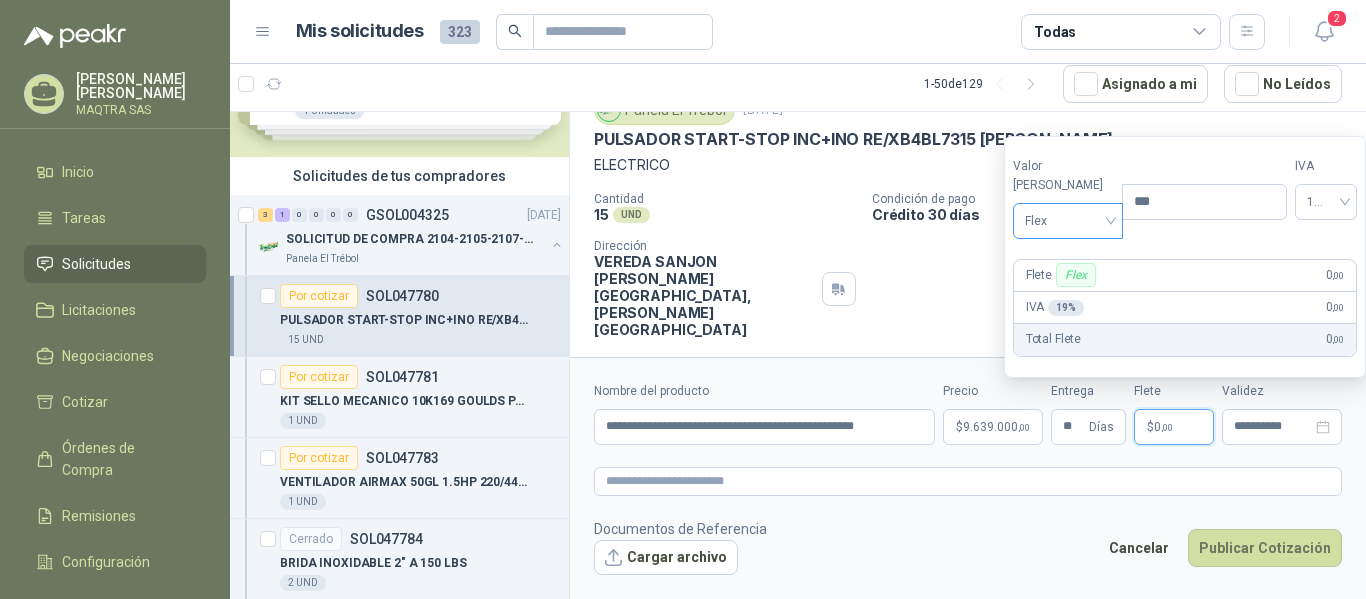 click on "Flex" at bounding box center (1068, 221) 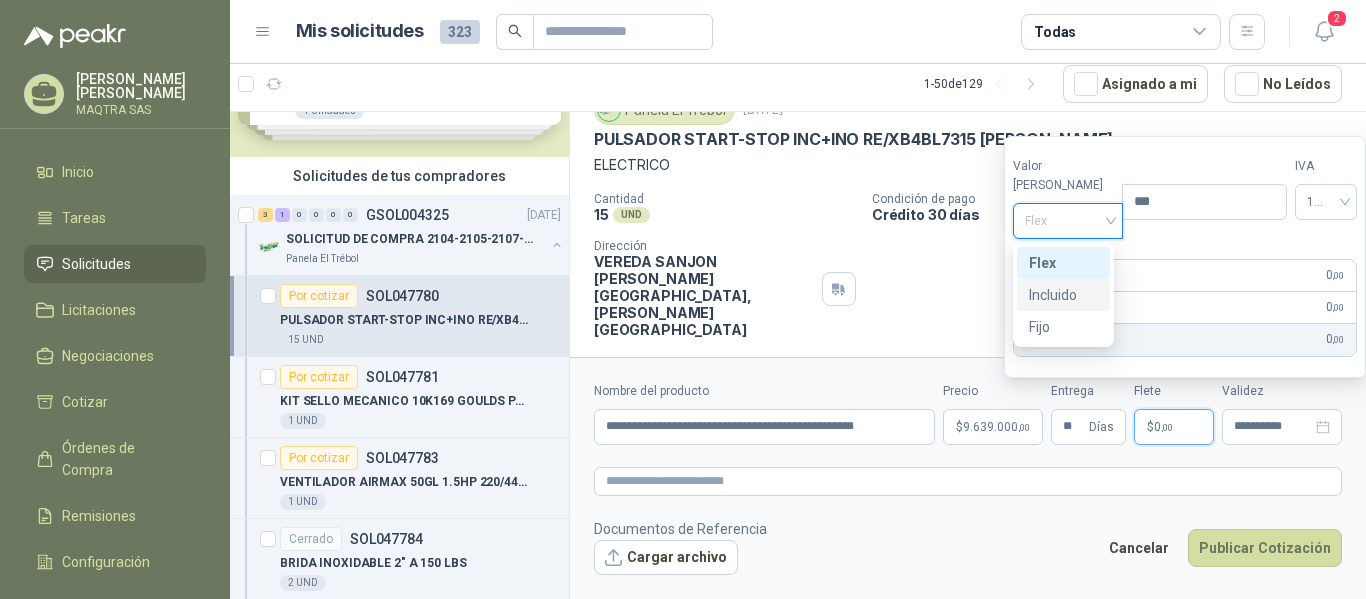click on "Incluido" at bounding box center [1063, 295] 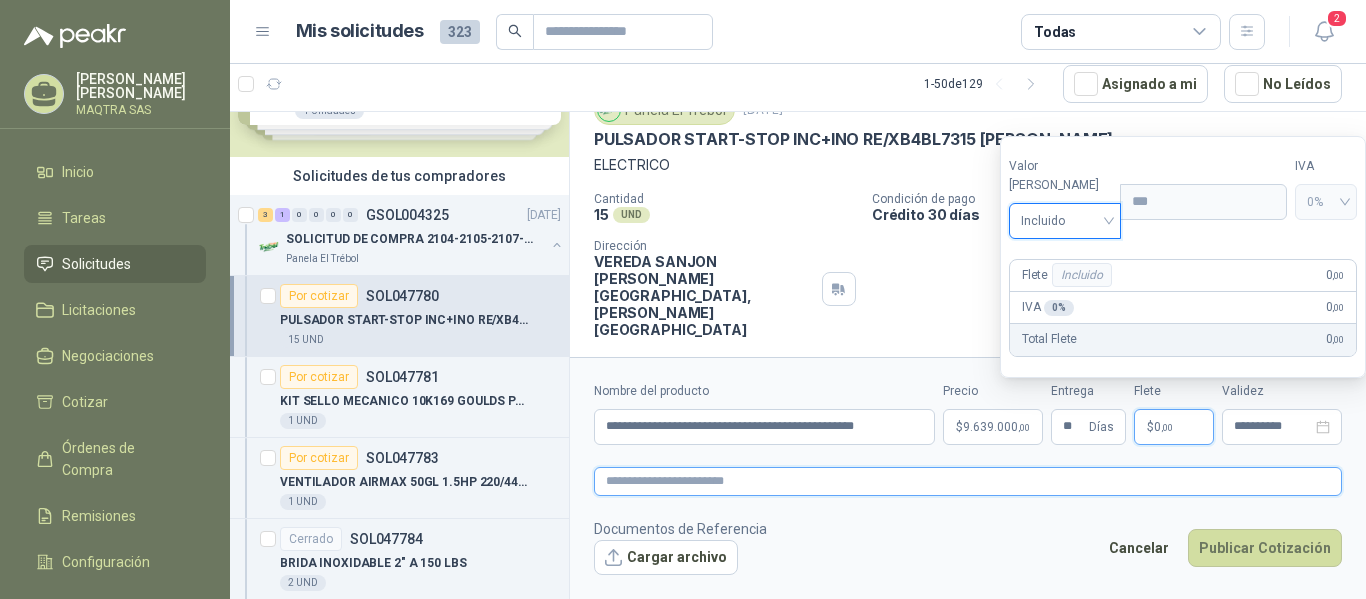 click at bounding box center (968, 481) 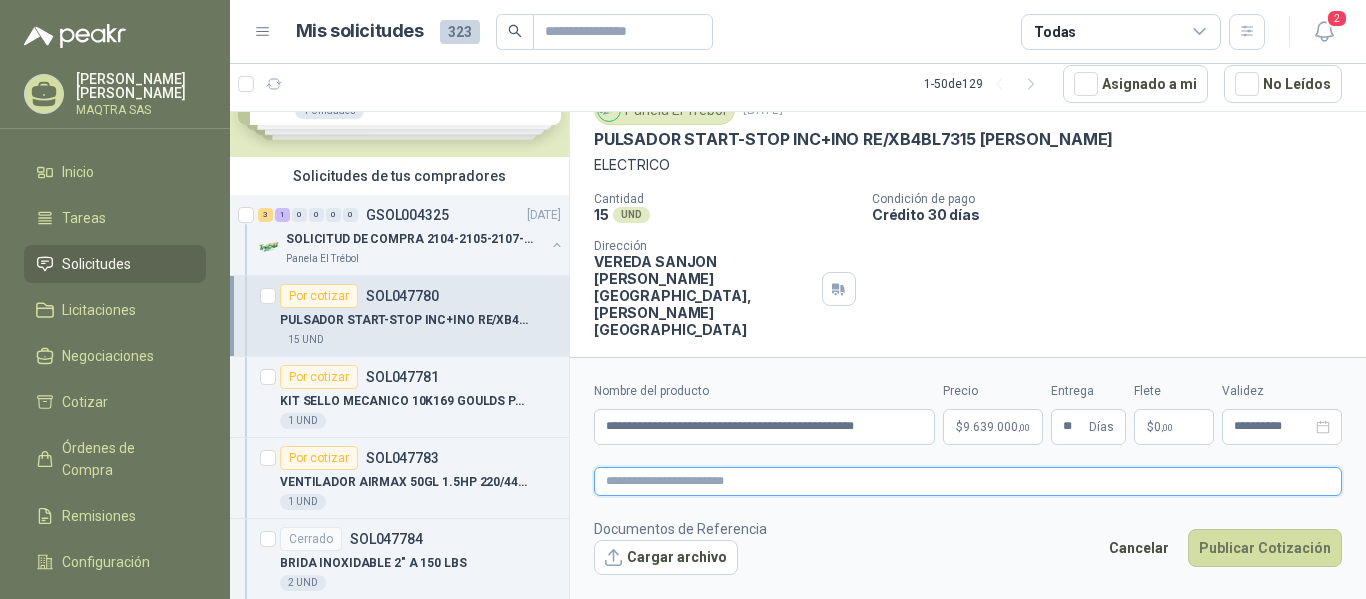 paste on "**********" 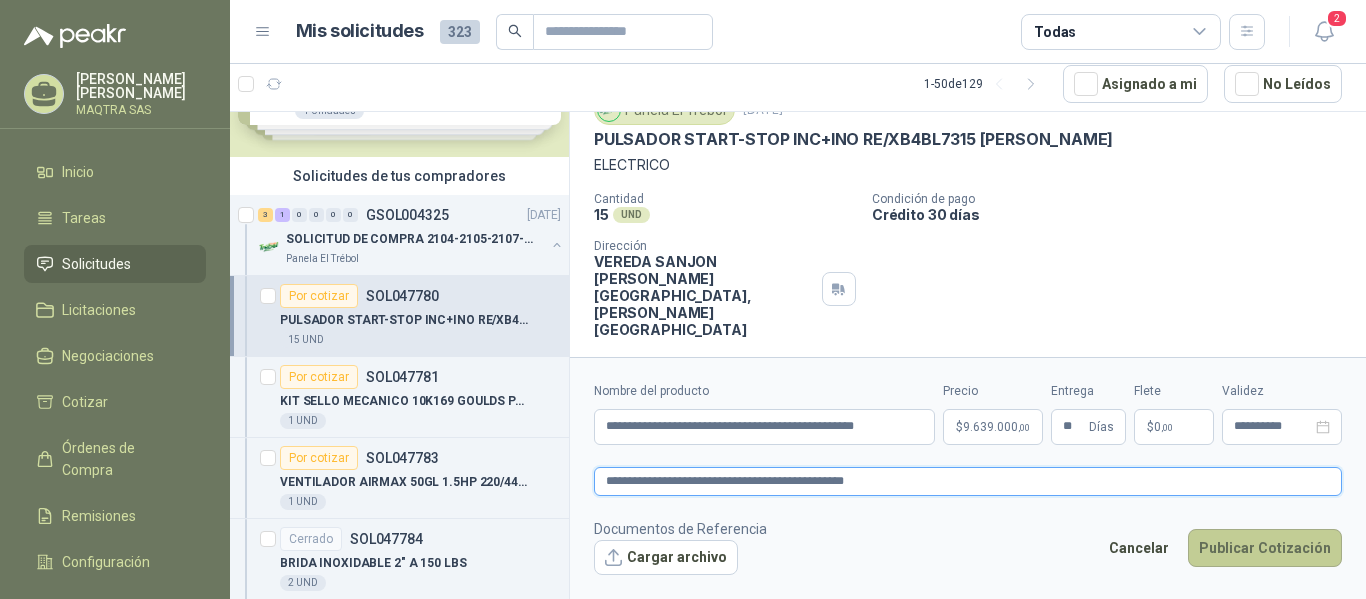 type on "**********" 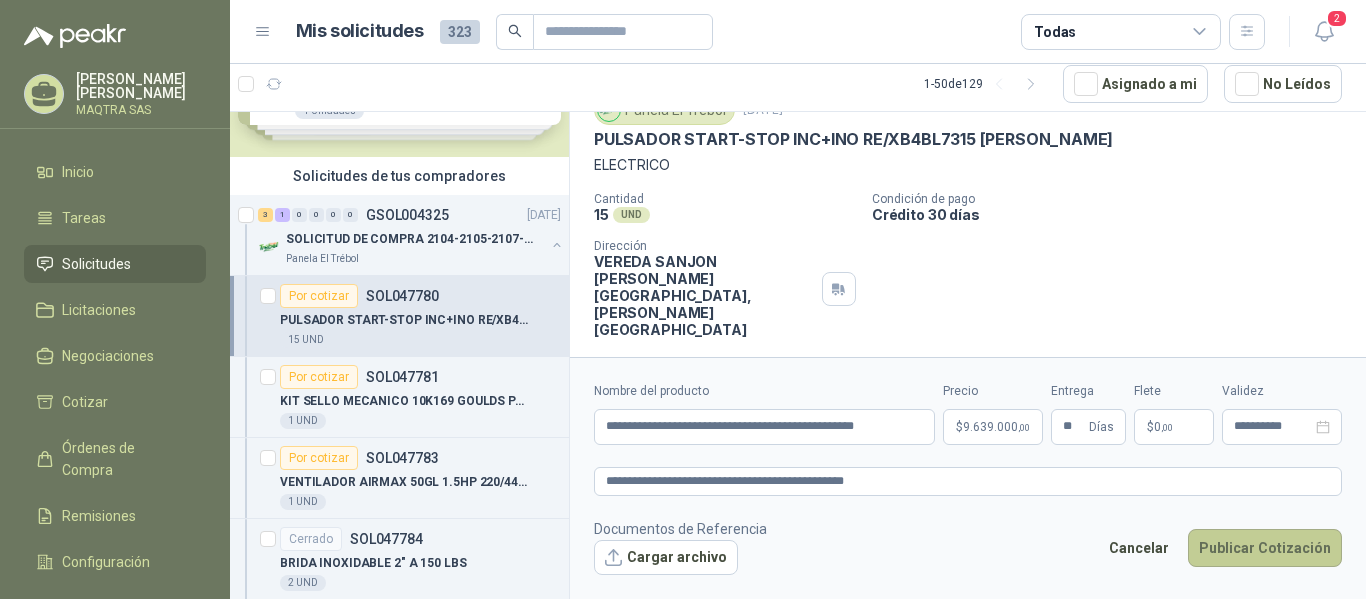 click on "Publicar Cotización" at bounding box center [1265, 548] 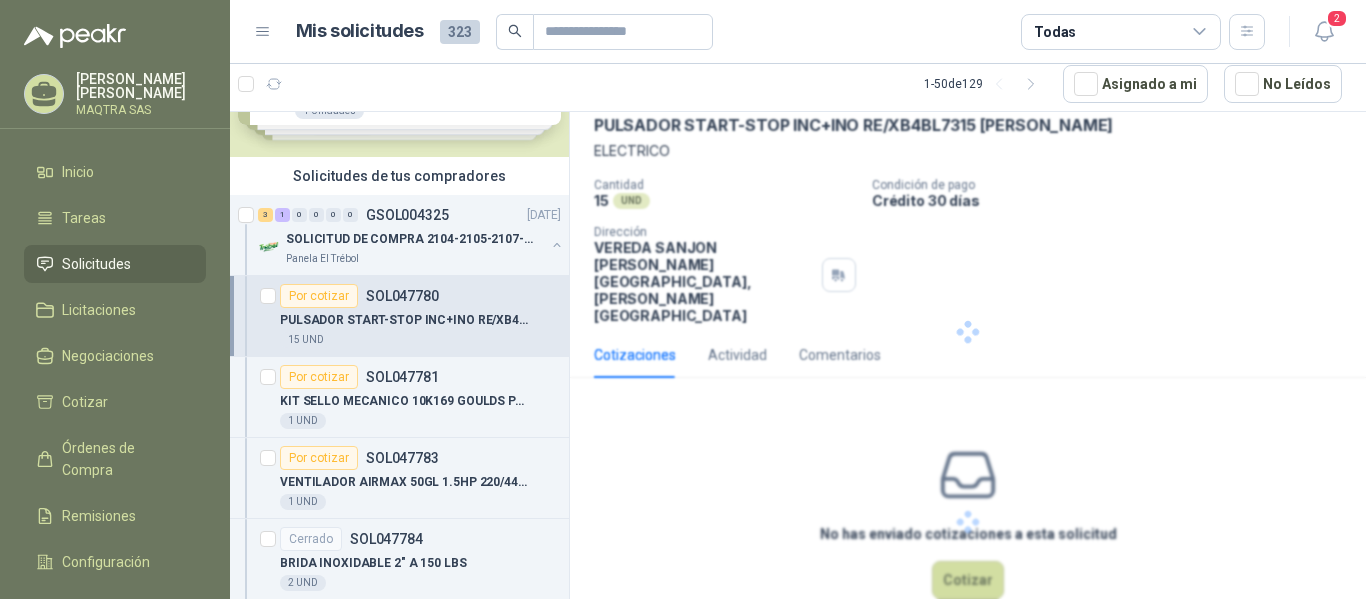 scroll, scrollTop: 0, scrollLeft: 0, axis: both 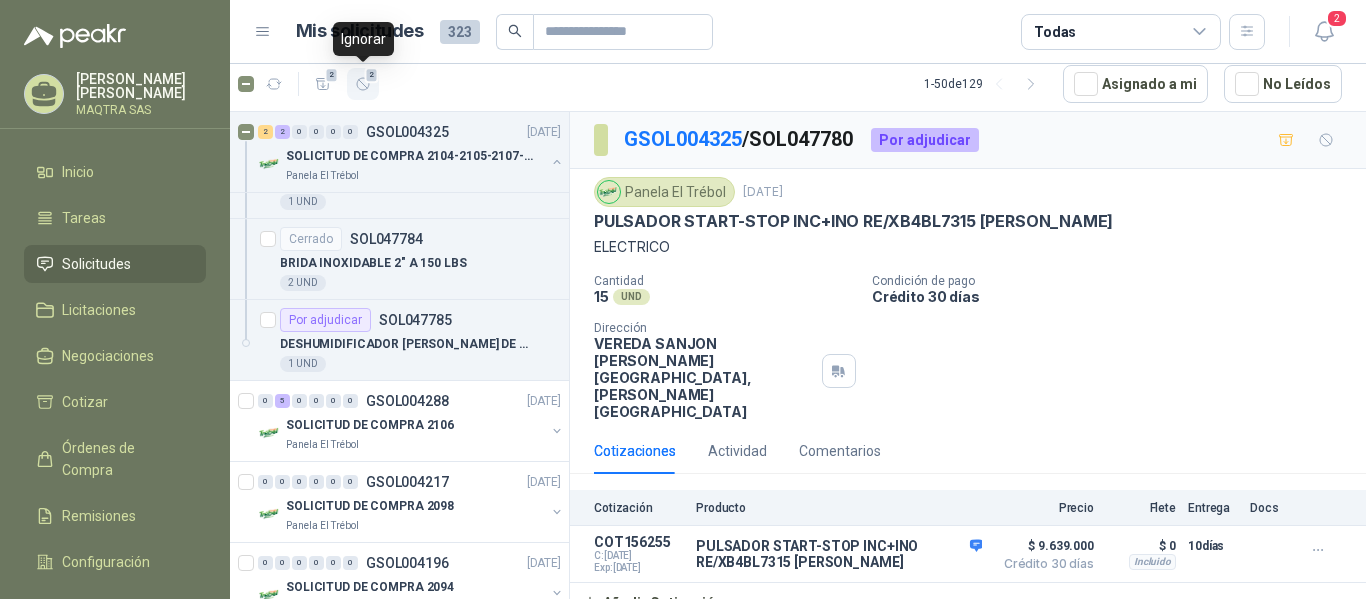 click 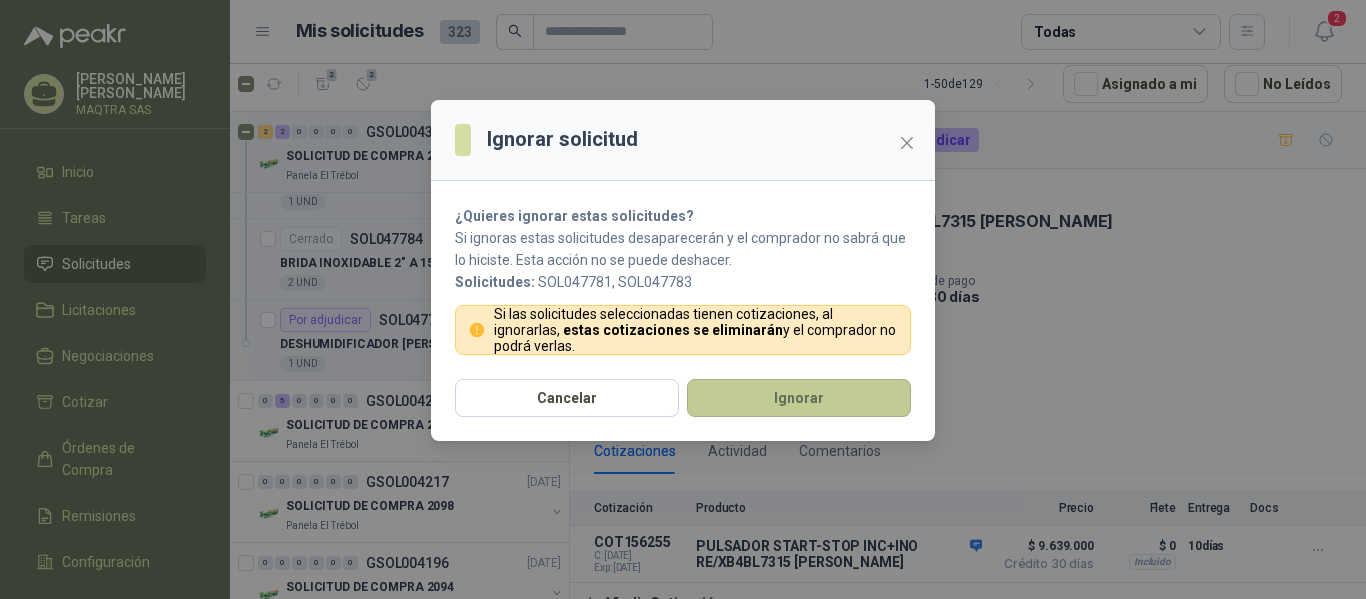 click on "Ignorar" at bounding box center [799, 398] 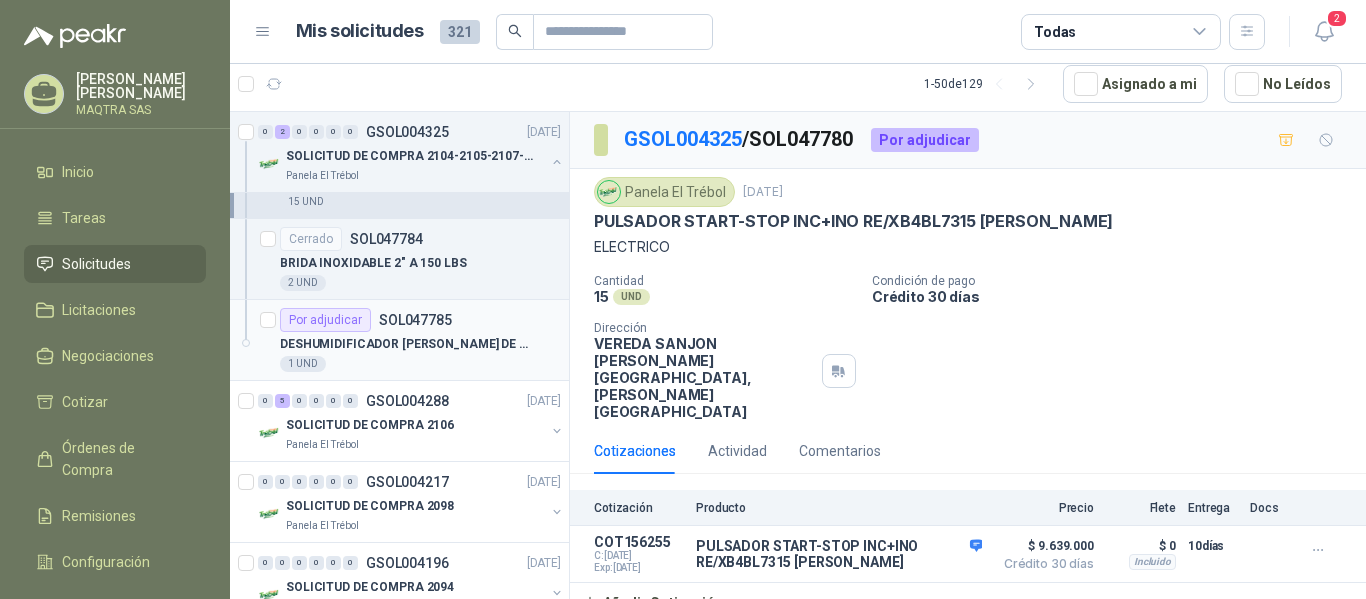 scroll, scrollTop: 0, scrollLeft: 0, axis: both 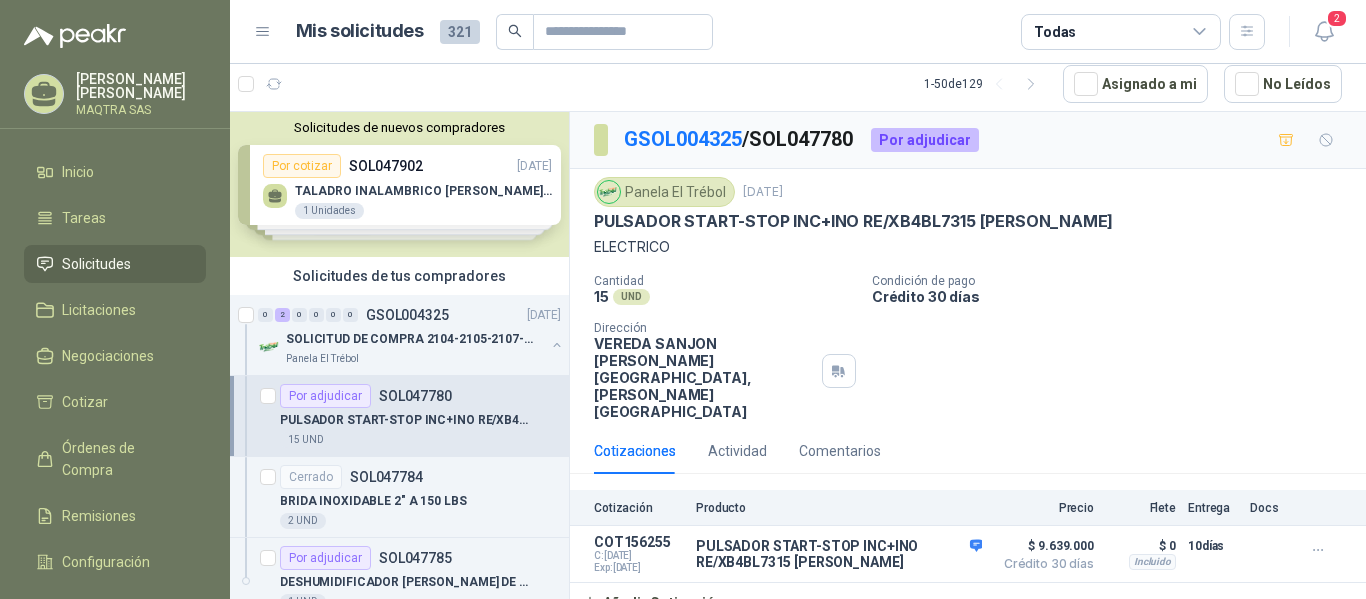 click 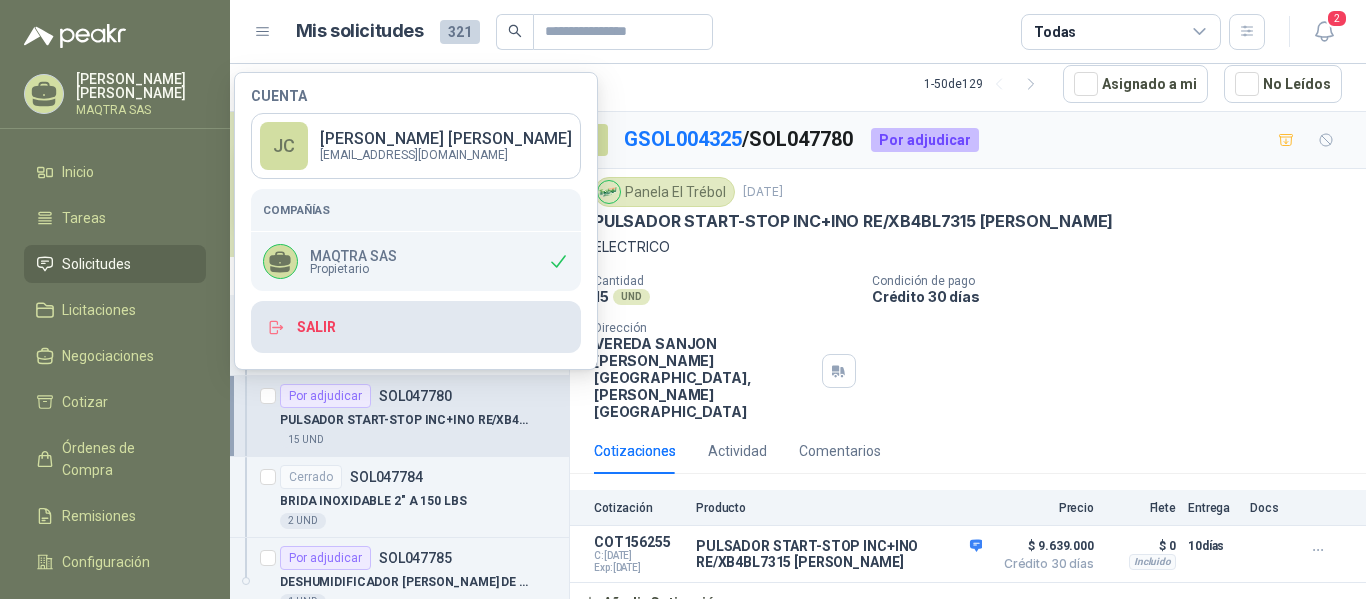 click on "Salir" at bounding box center [416, 327] 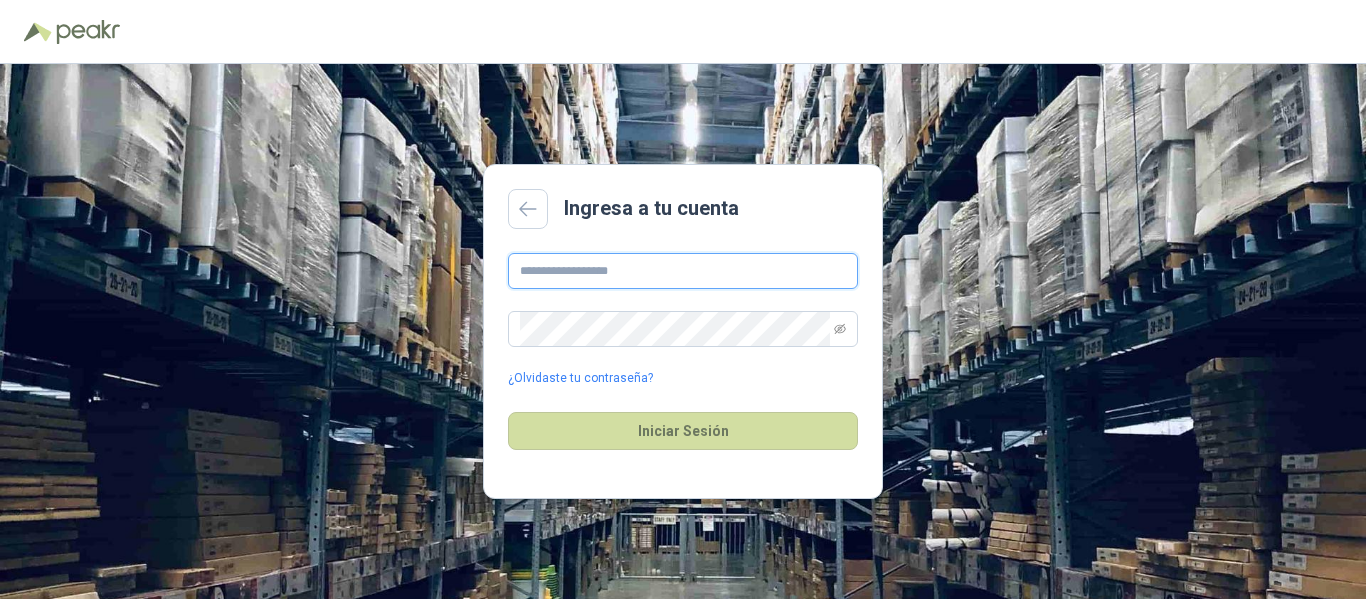 type on "**********" 